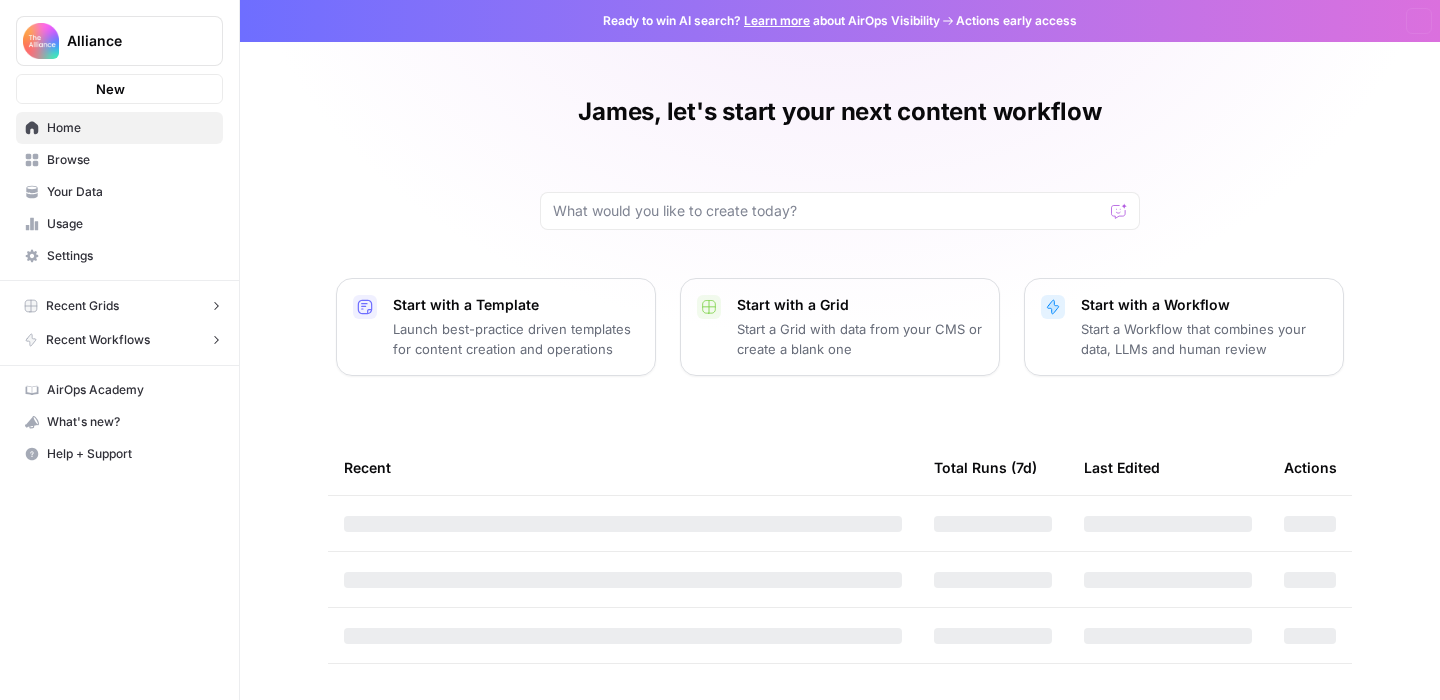 scroll, scrollTop: 0, scrollLeft: 0, axis: both 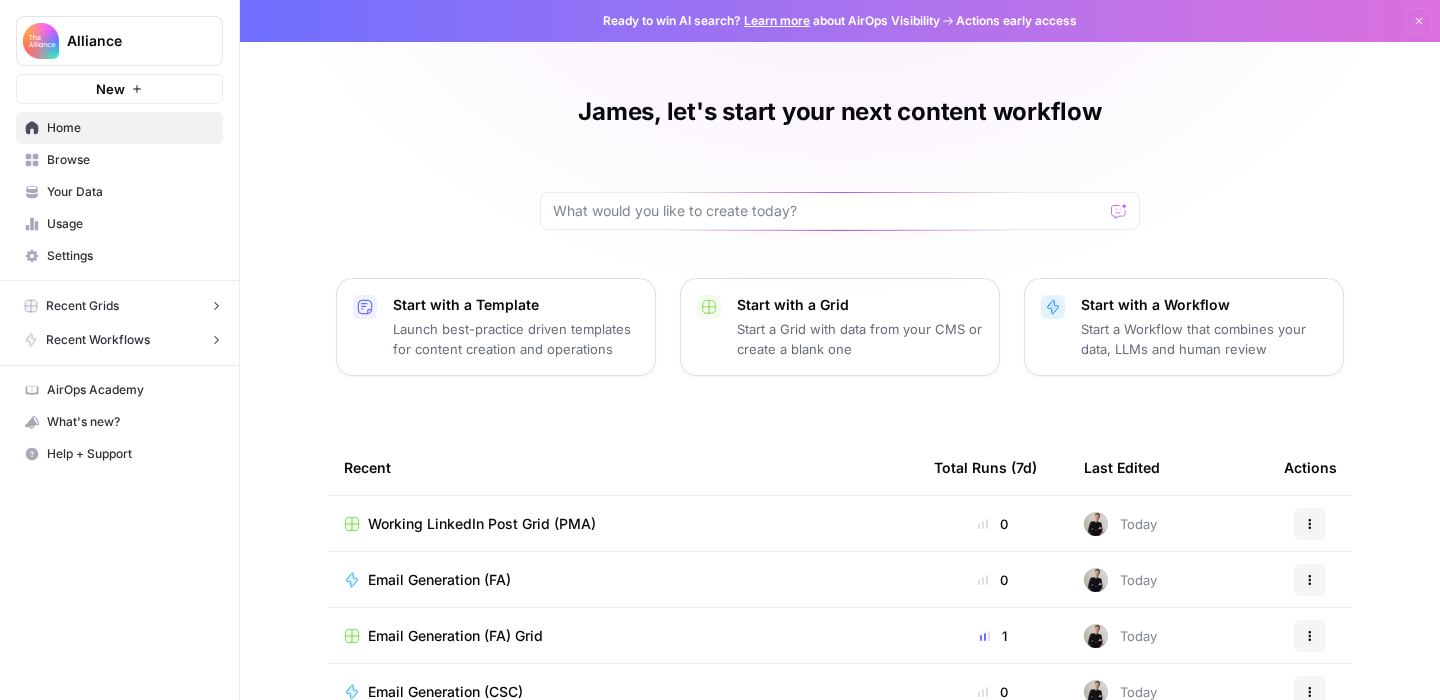 click on "Alliance" at bounding box center [127, 41] 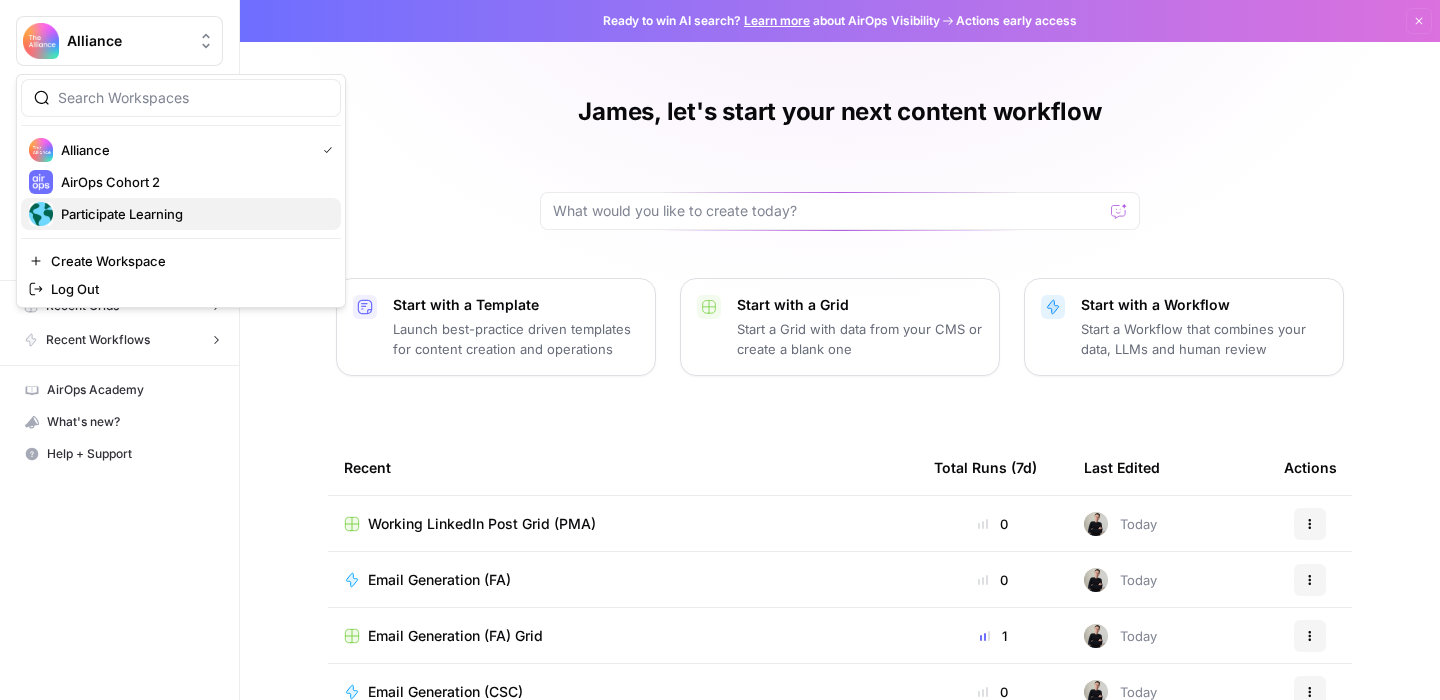 click on "Participate Learning" at bounding box center (193, 214) 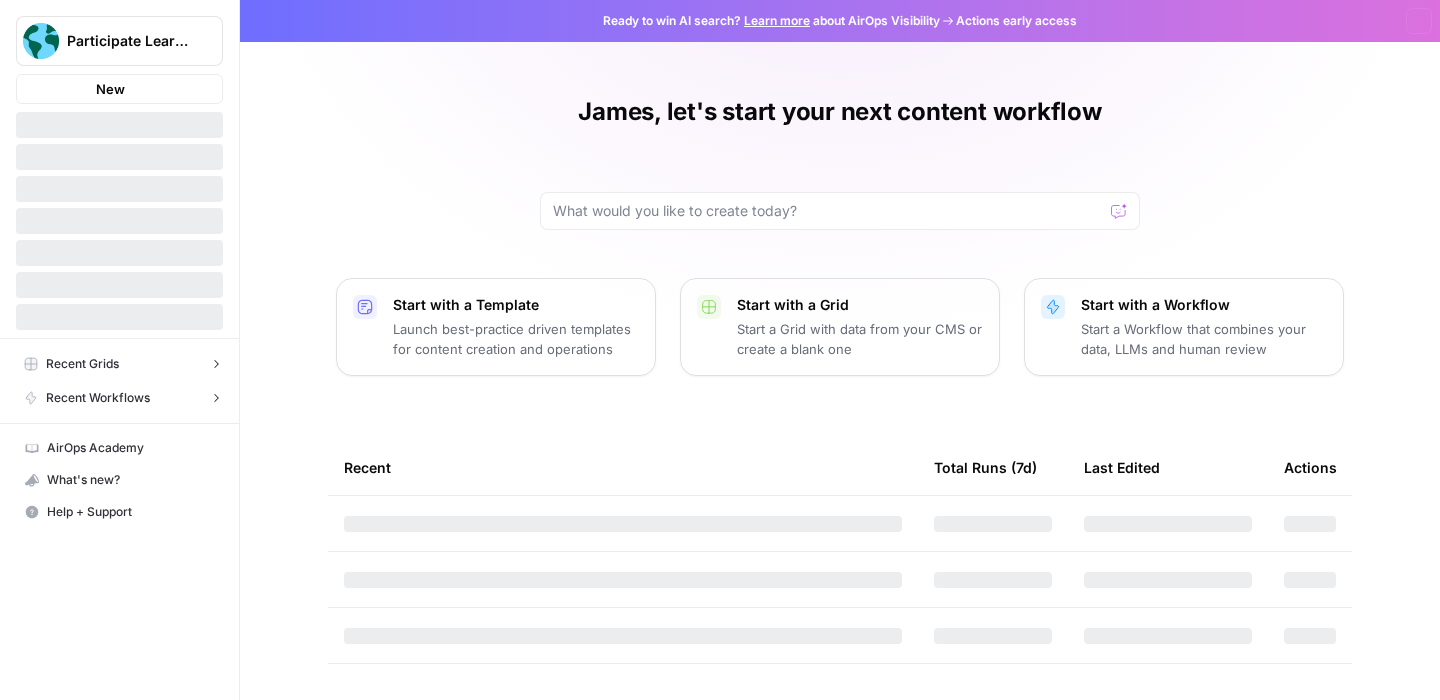 scroll, scrollTop: 0, scrollLeft: 0, axis: both 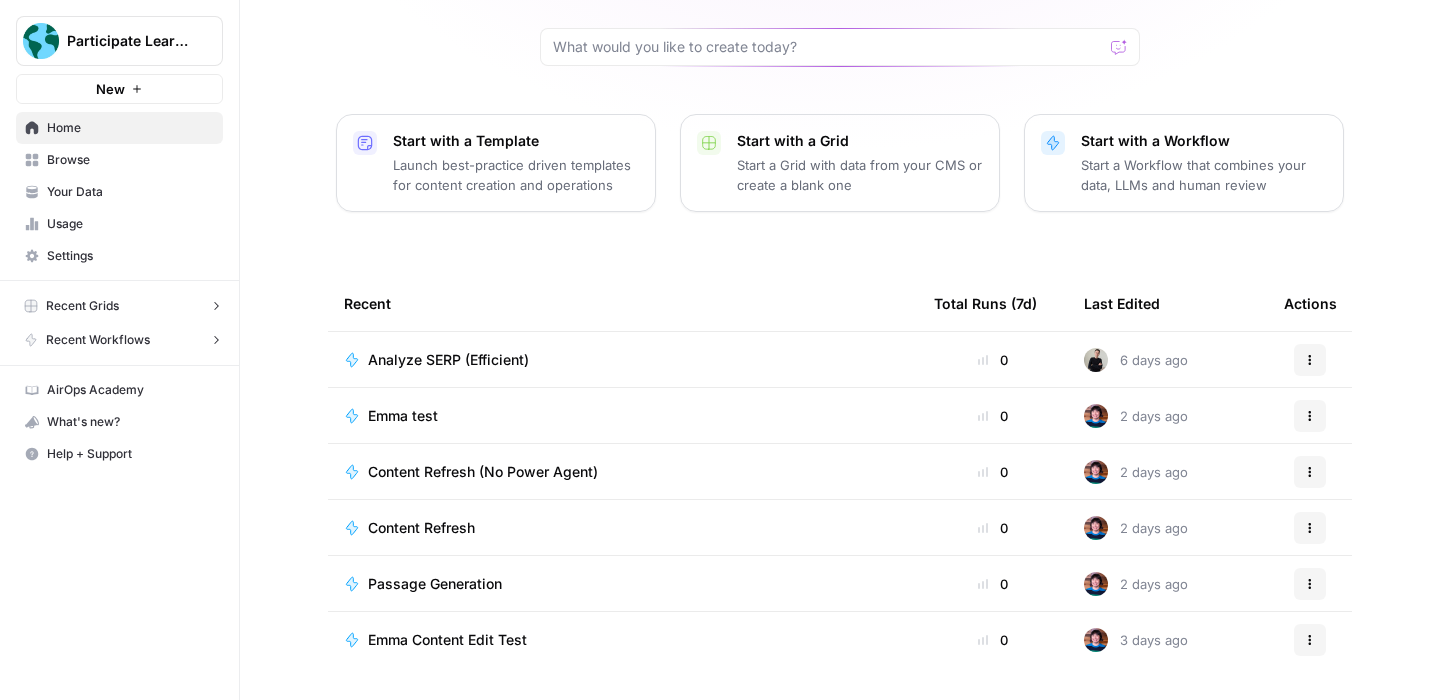 click on "Emma test" at bounding box center (403, 416) 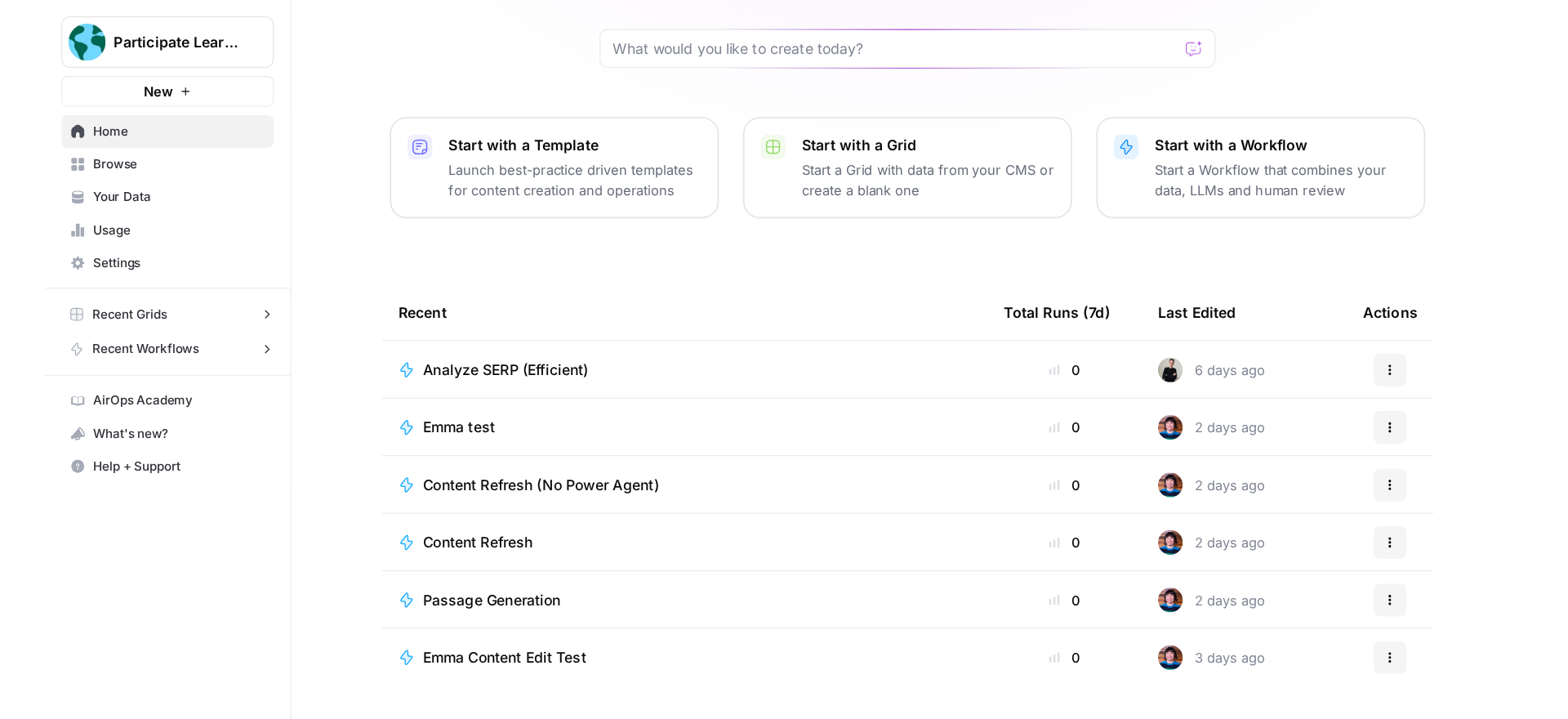 scroll, scrollTop: 0, scrollLeft: 0, axis: both 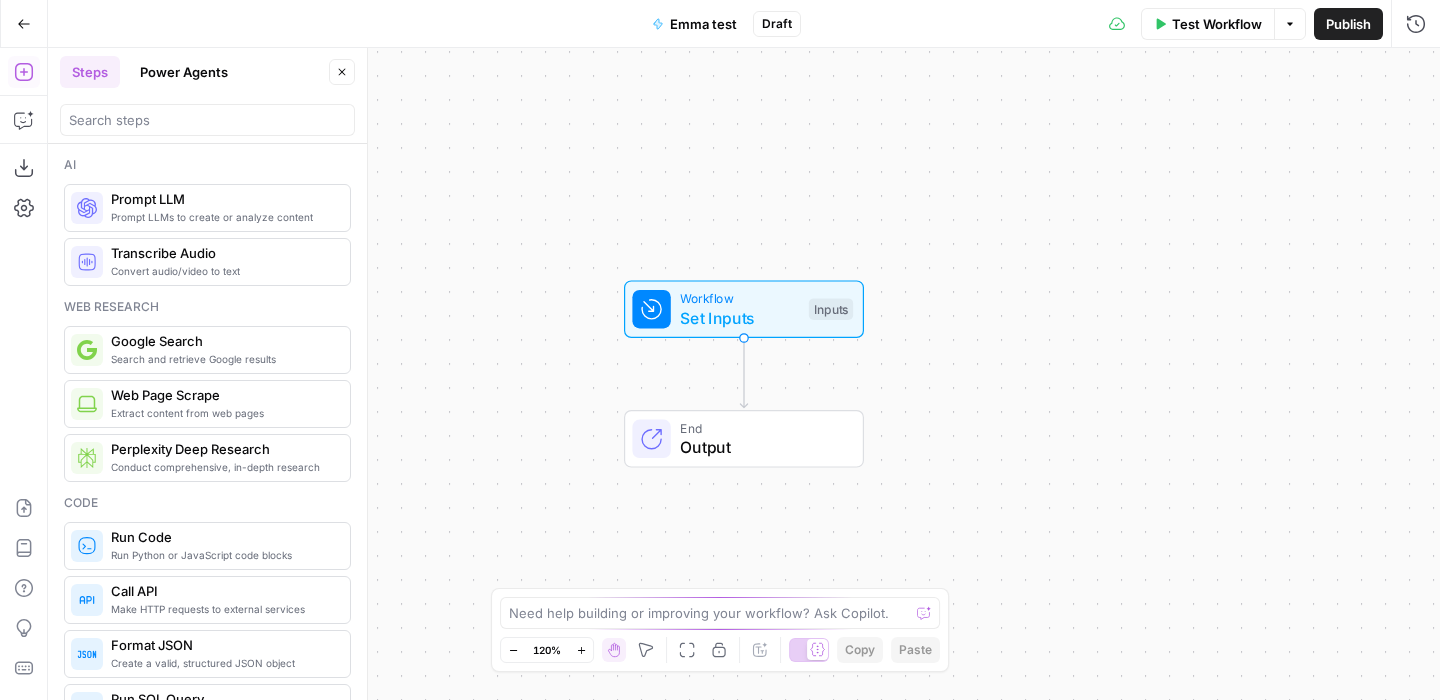 click on "Go Back" at bounding box center [24, 24] 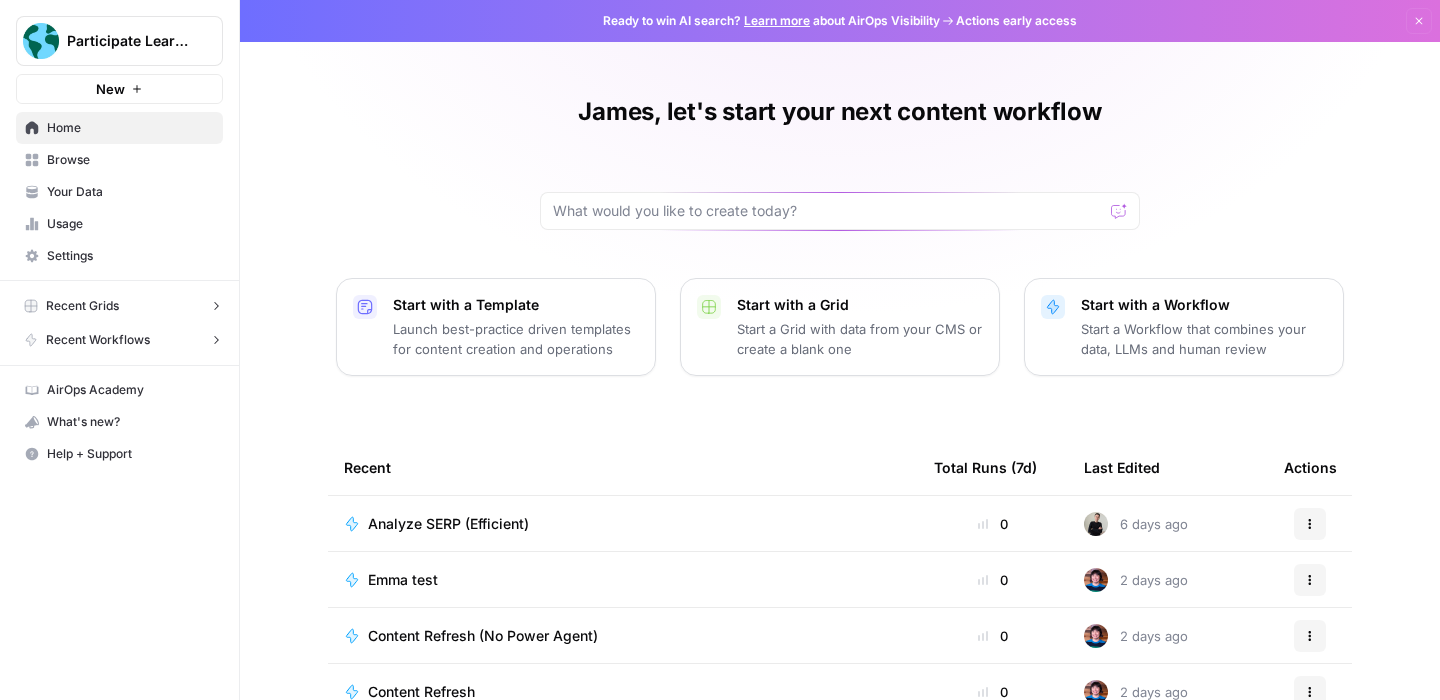 click on "Content Refresh (No Power Agent)" at bounding box center (483, 636) 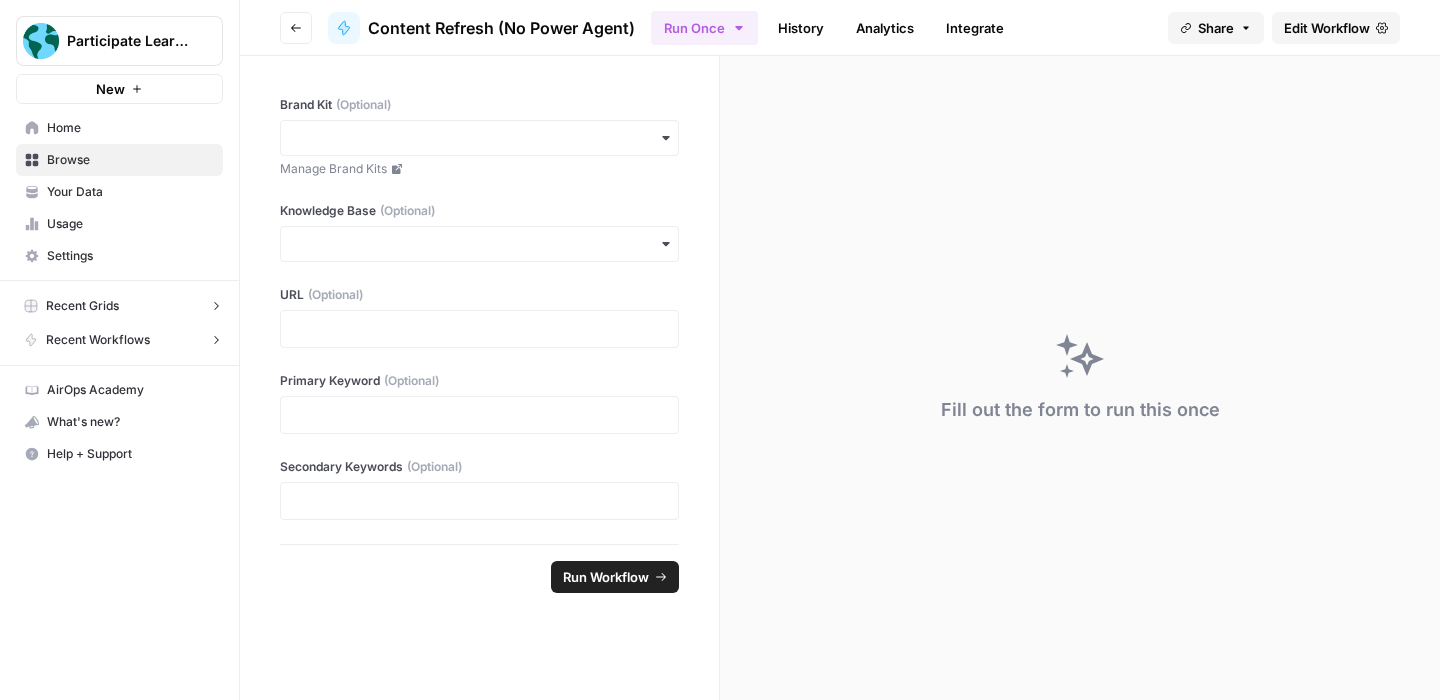 click on "Edit Workflow" at bounding box center (1327, 28) 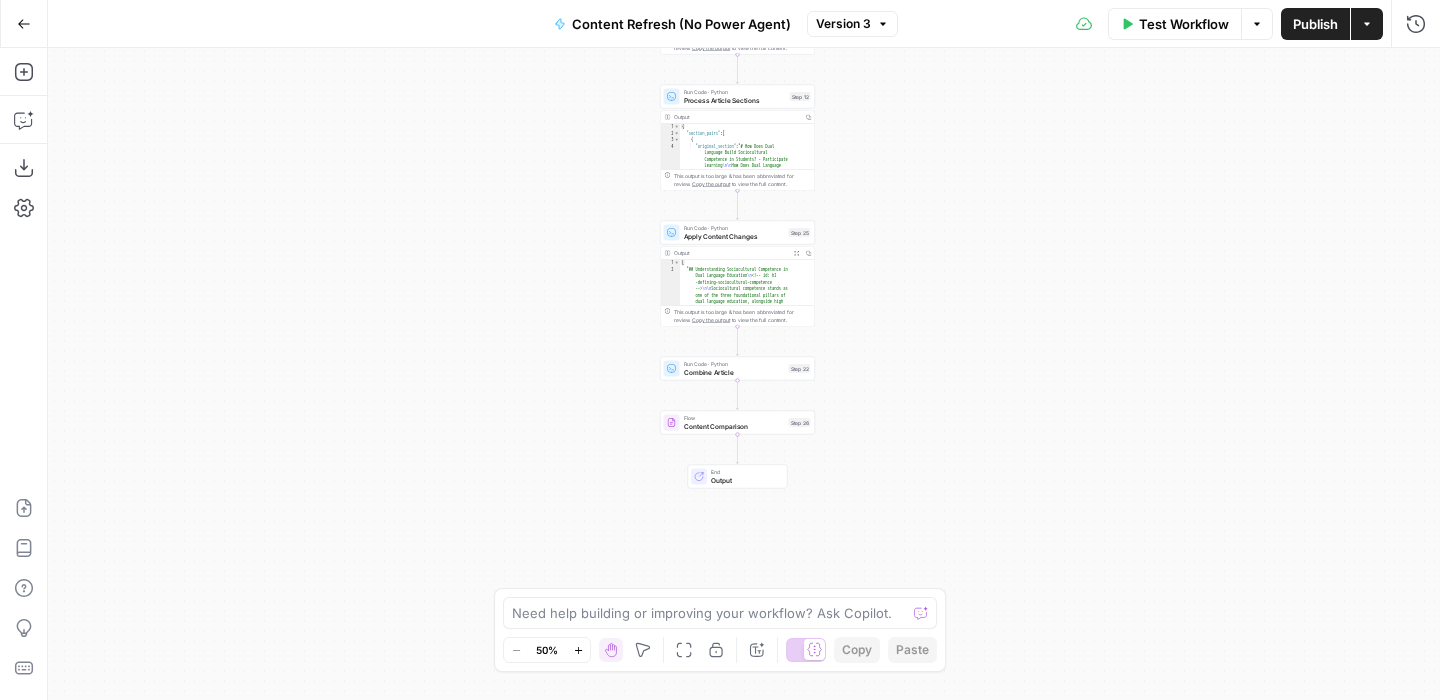click 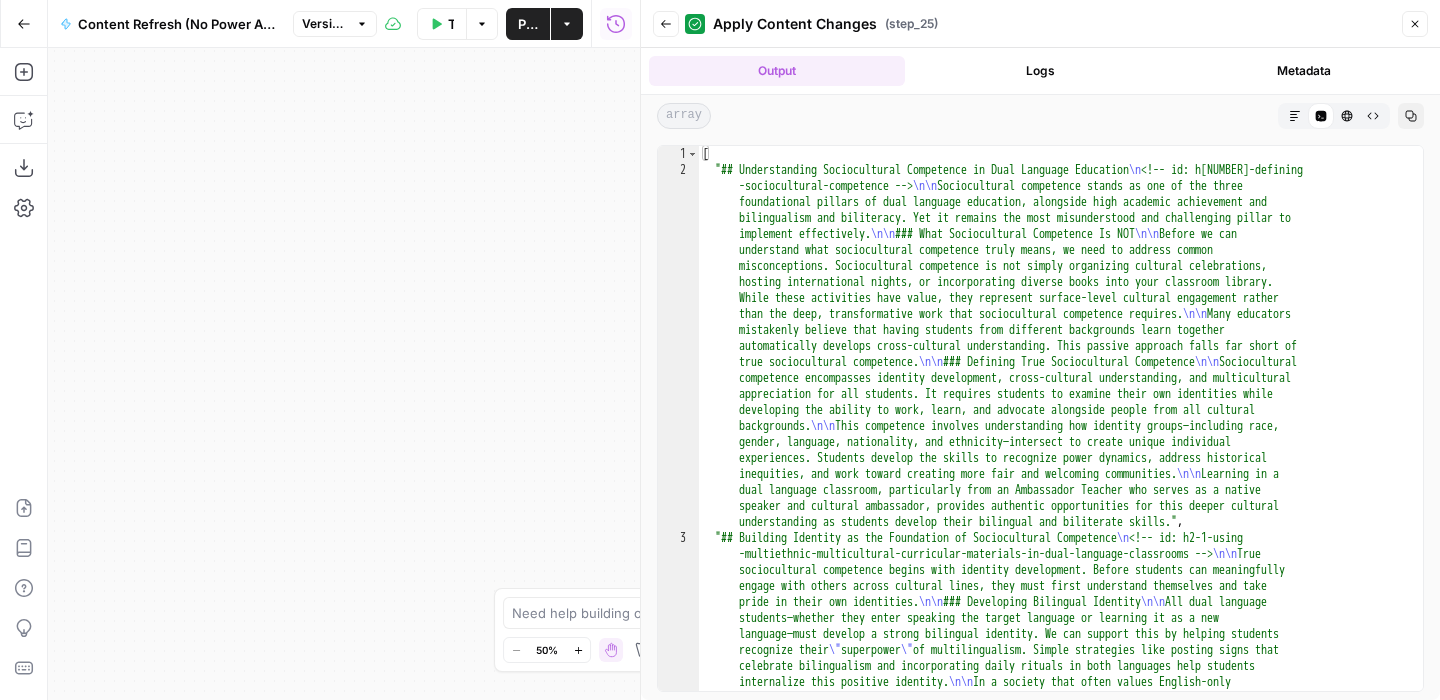 click 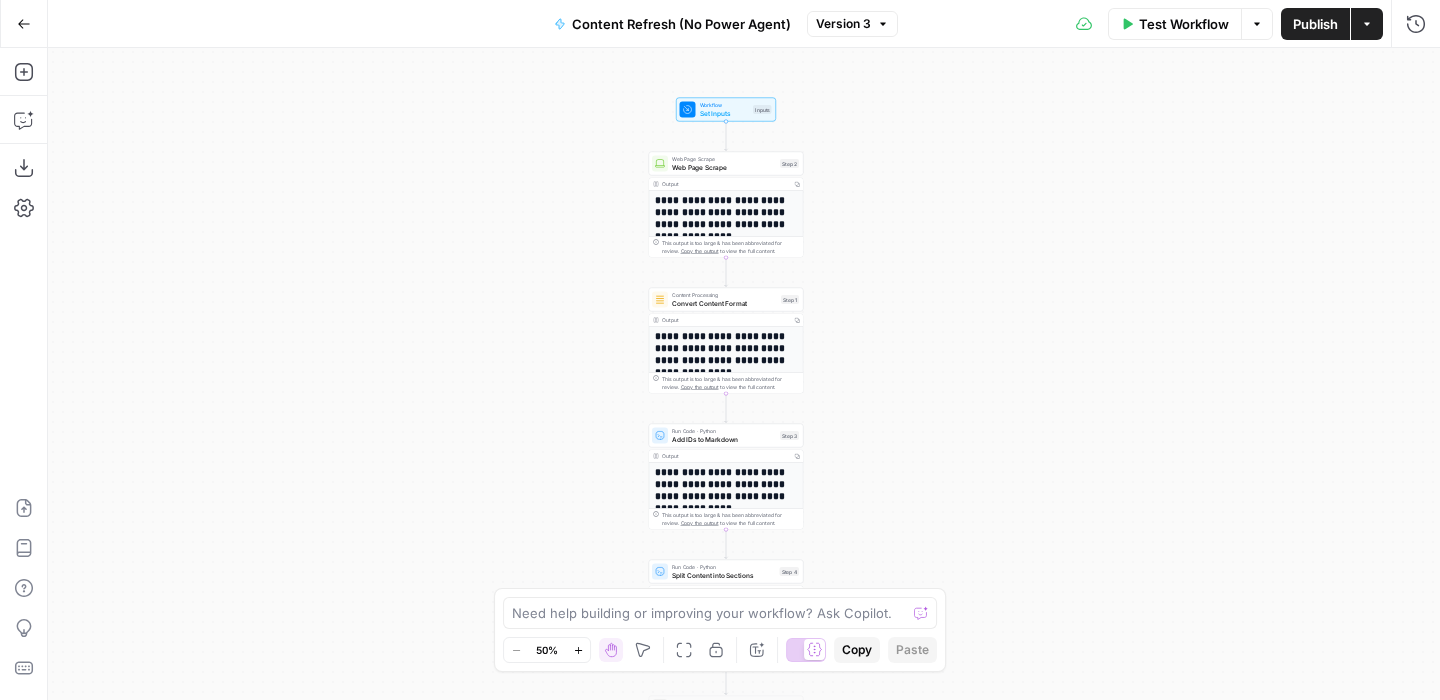 click on "Go Back" at bounding box center [24, 24] 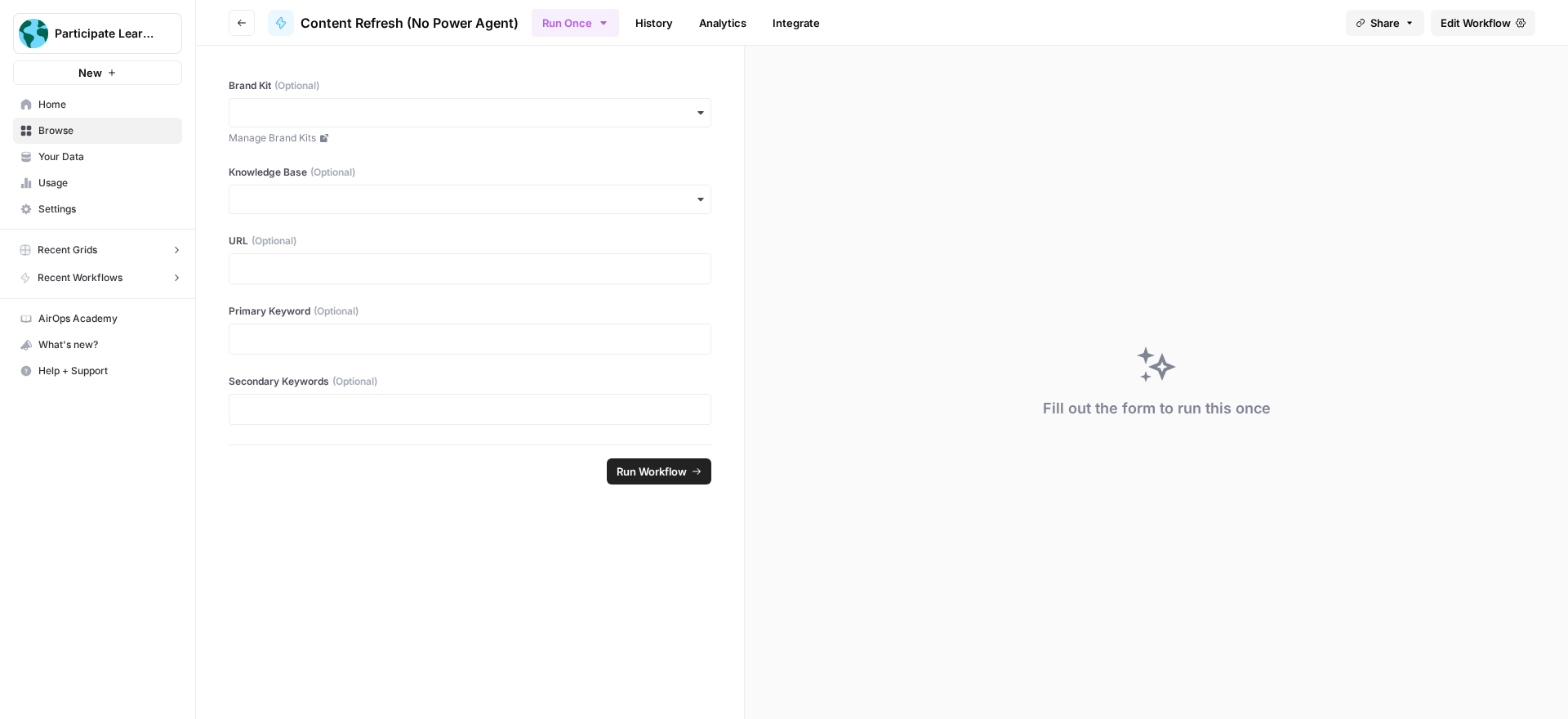 click on "Home" at bounding box center [106, 105] 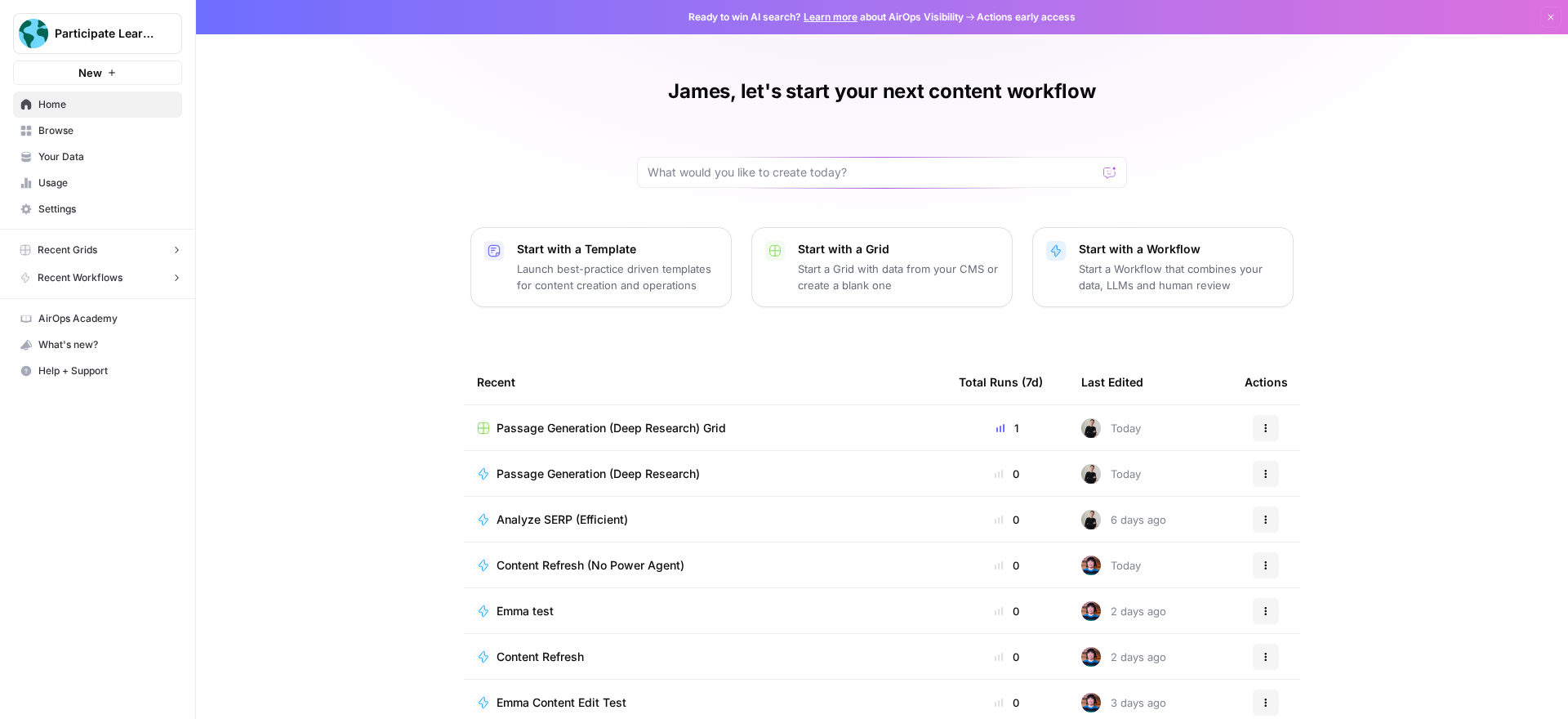 click on "Passage Generation (Deep Research)" at bounding box center [598, 474] 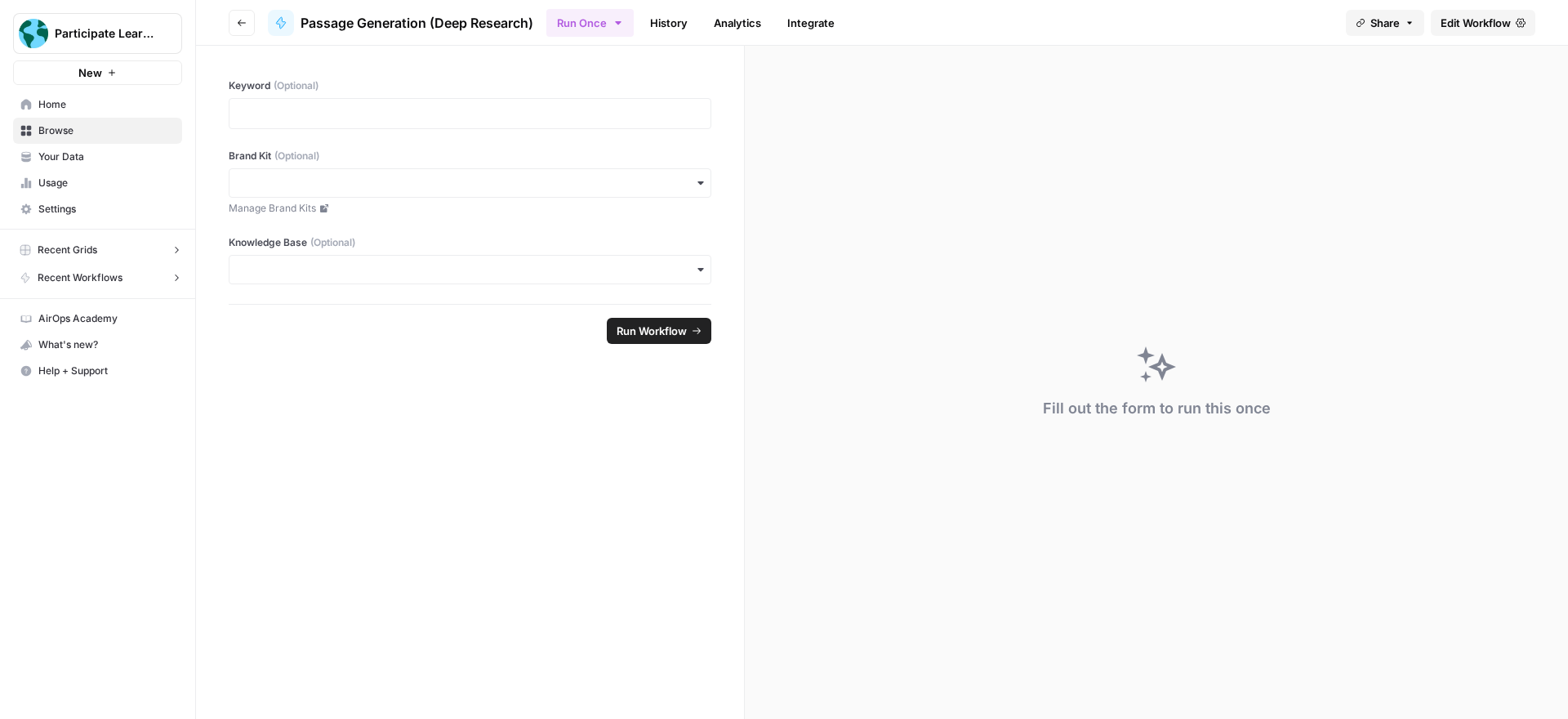 click on "Edit Workflow" at bounding box center (1476, 23) 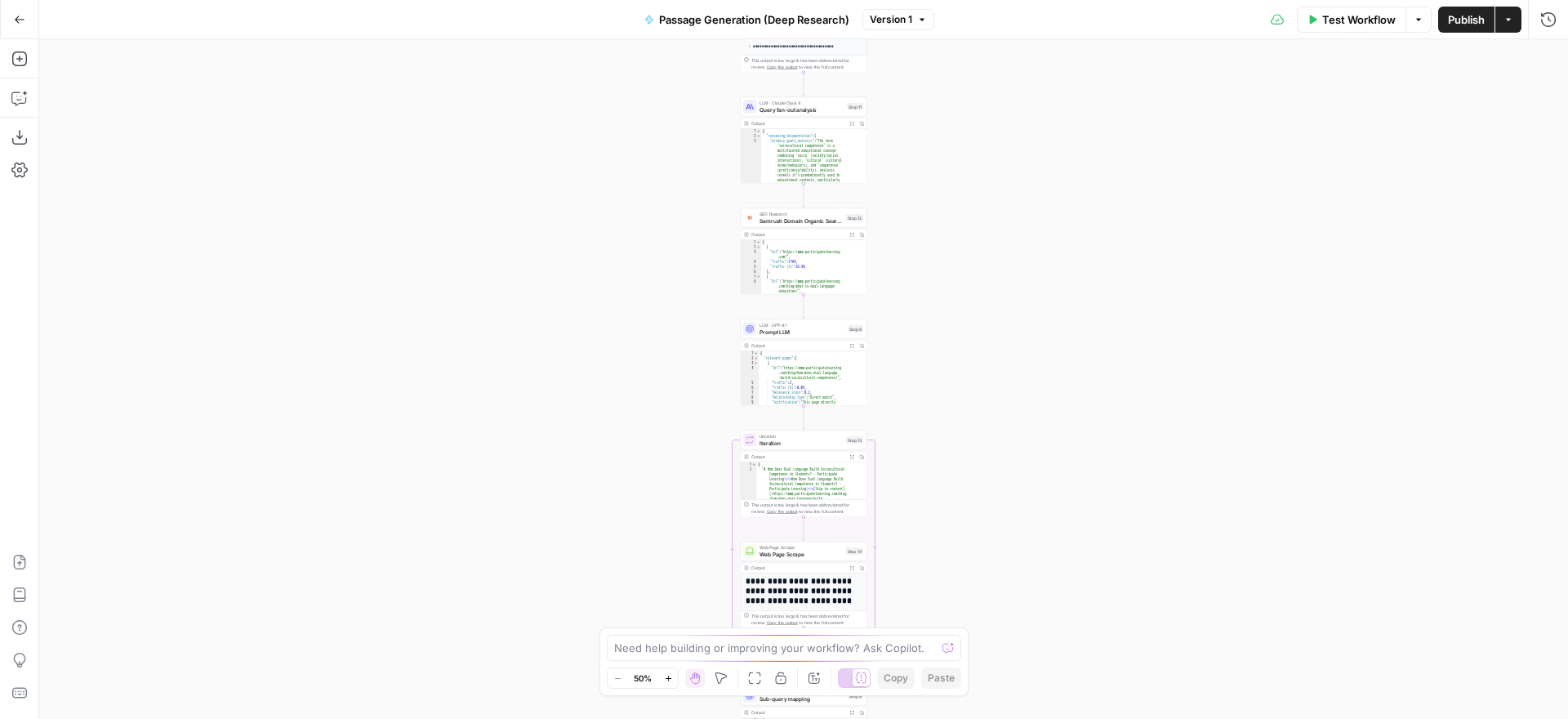 click on "Publish" at bounding box center (1466, 20) 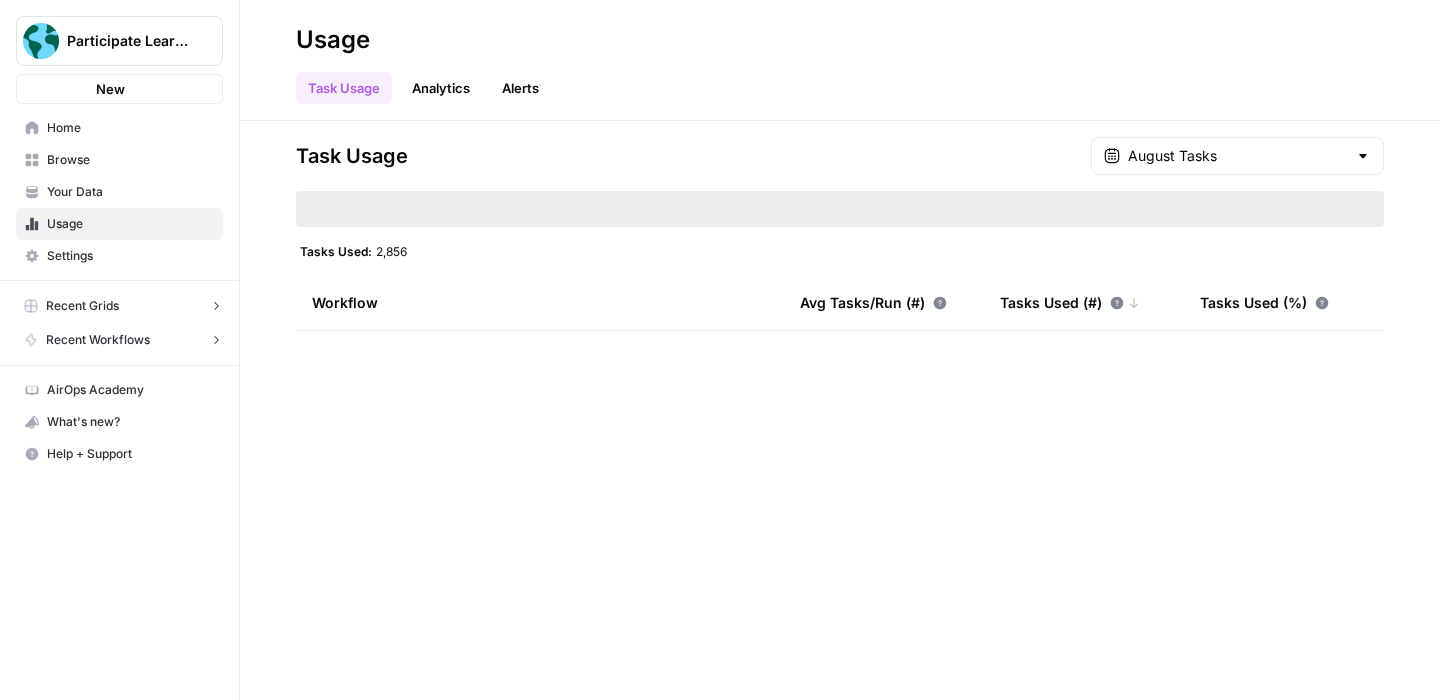 scroll, scrollTop: 0, scrollLeft: 0, axis: both 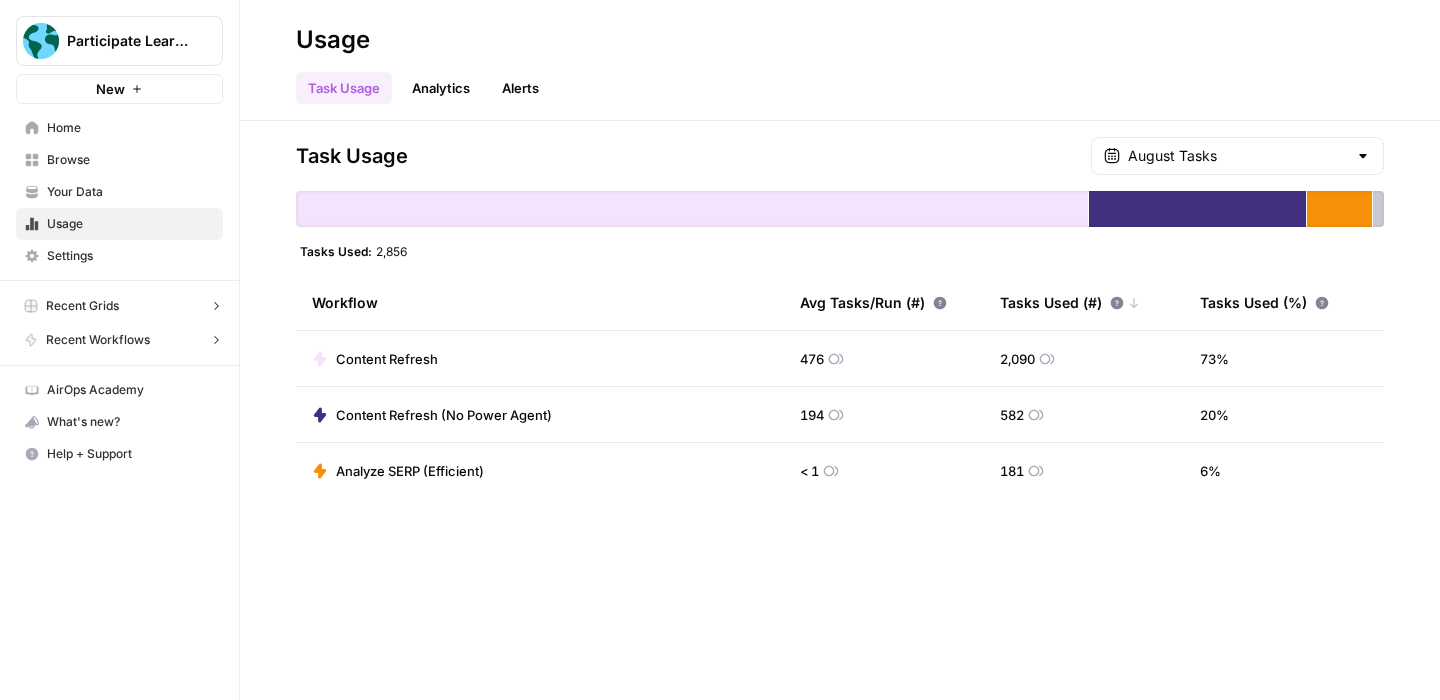 click on "Content Refresh (No Power Agent)" at bounding box center [444, 415] 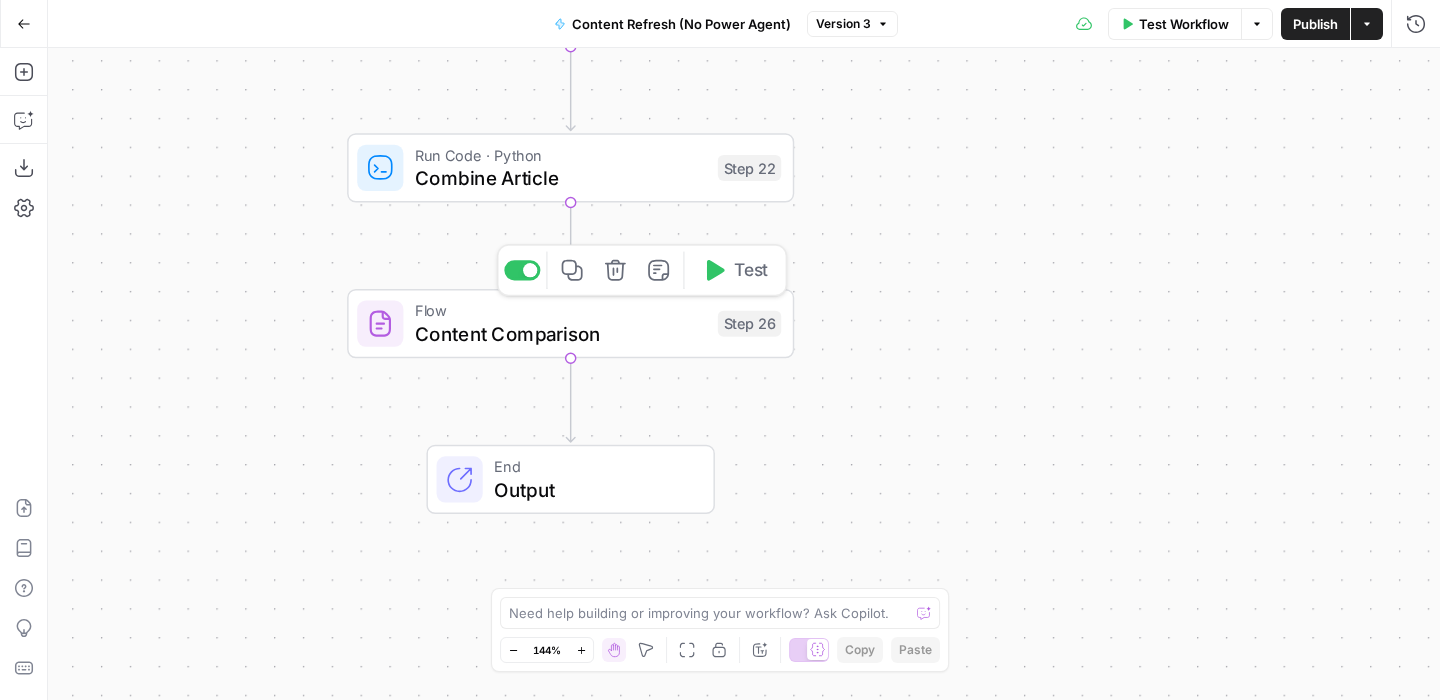 click on "Content Comparison" at bounding box center (560, 333) 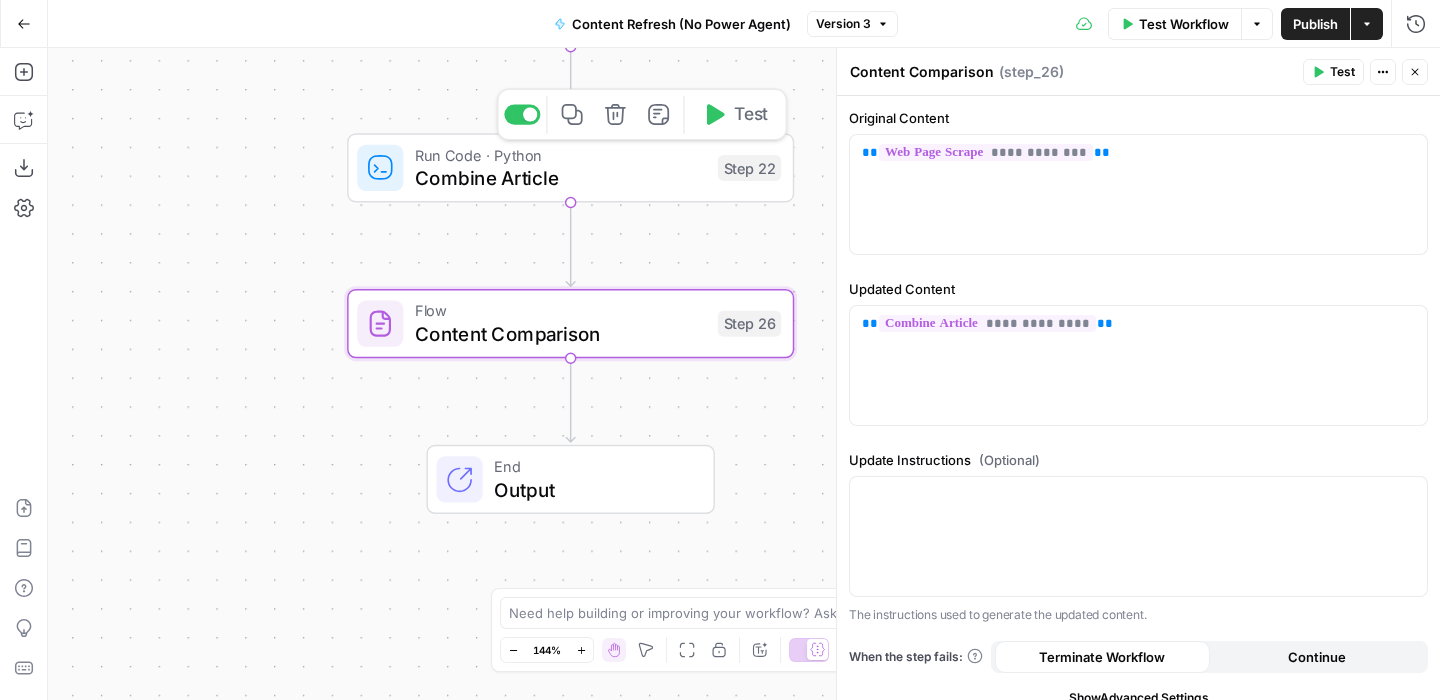 click on "Combine Article" at bounding box center [560, 178] 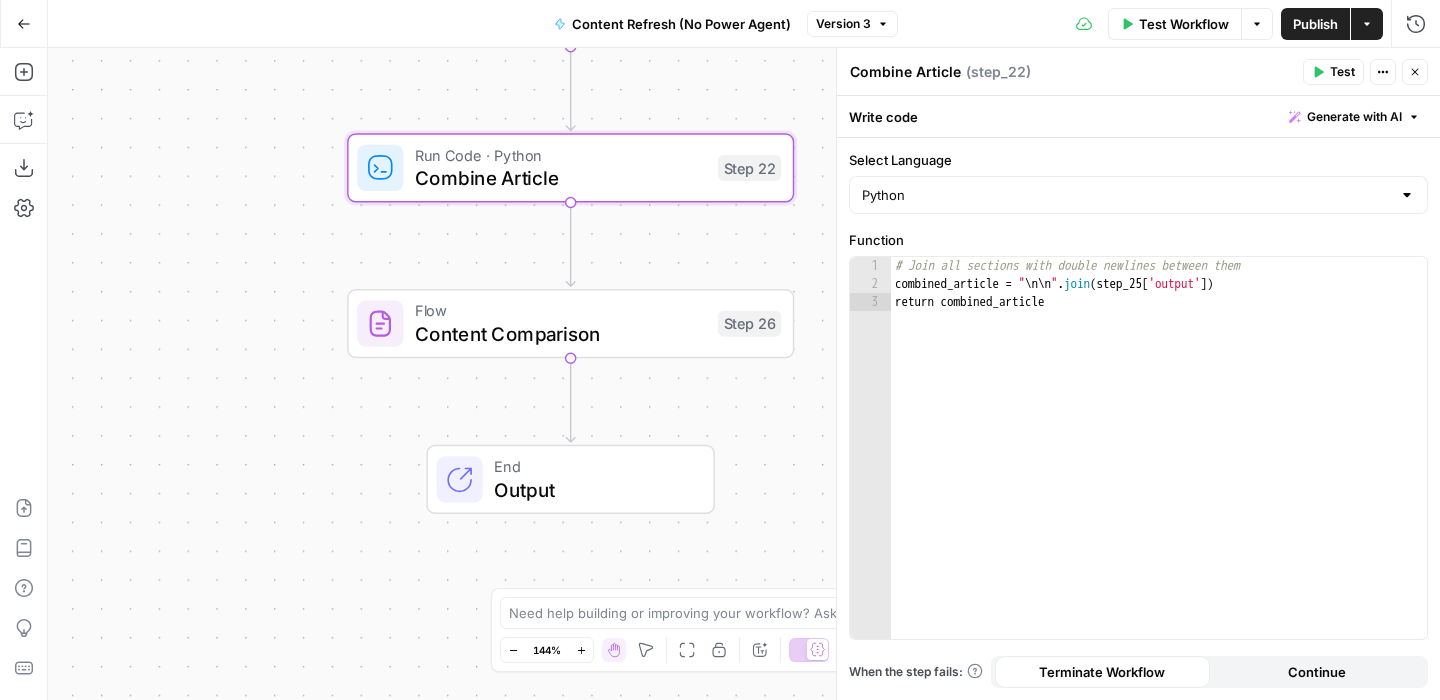 click on "Test" at bounding box center [1333, 72] 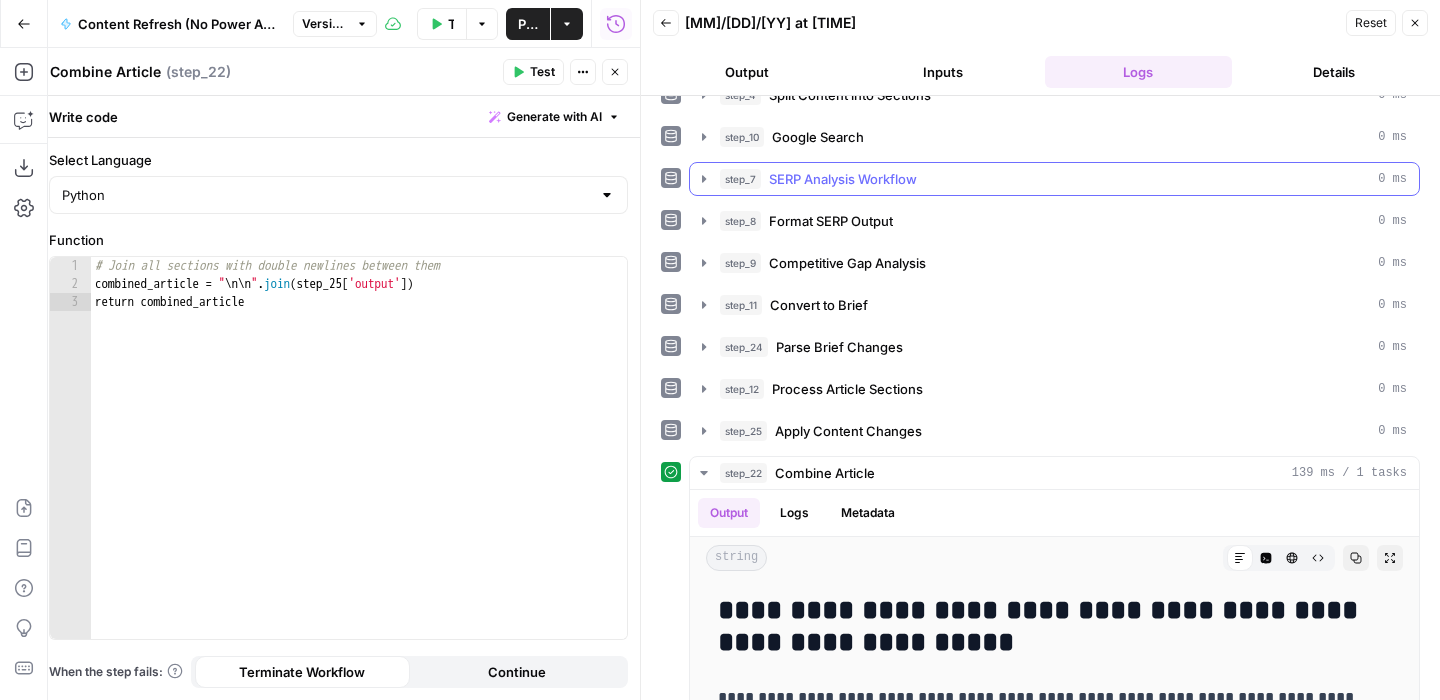 scroll, scrollTop: 455, scrollLeft: 0, axis: vertical 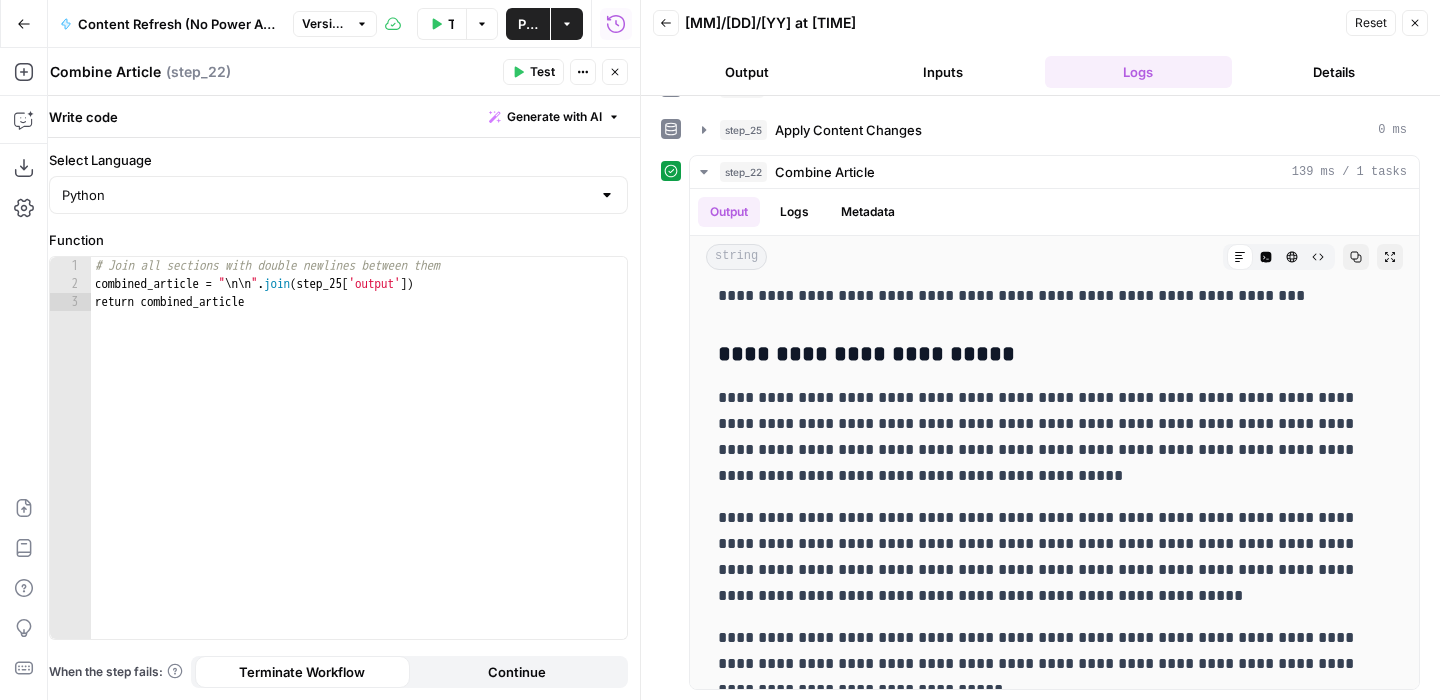 click 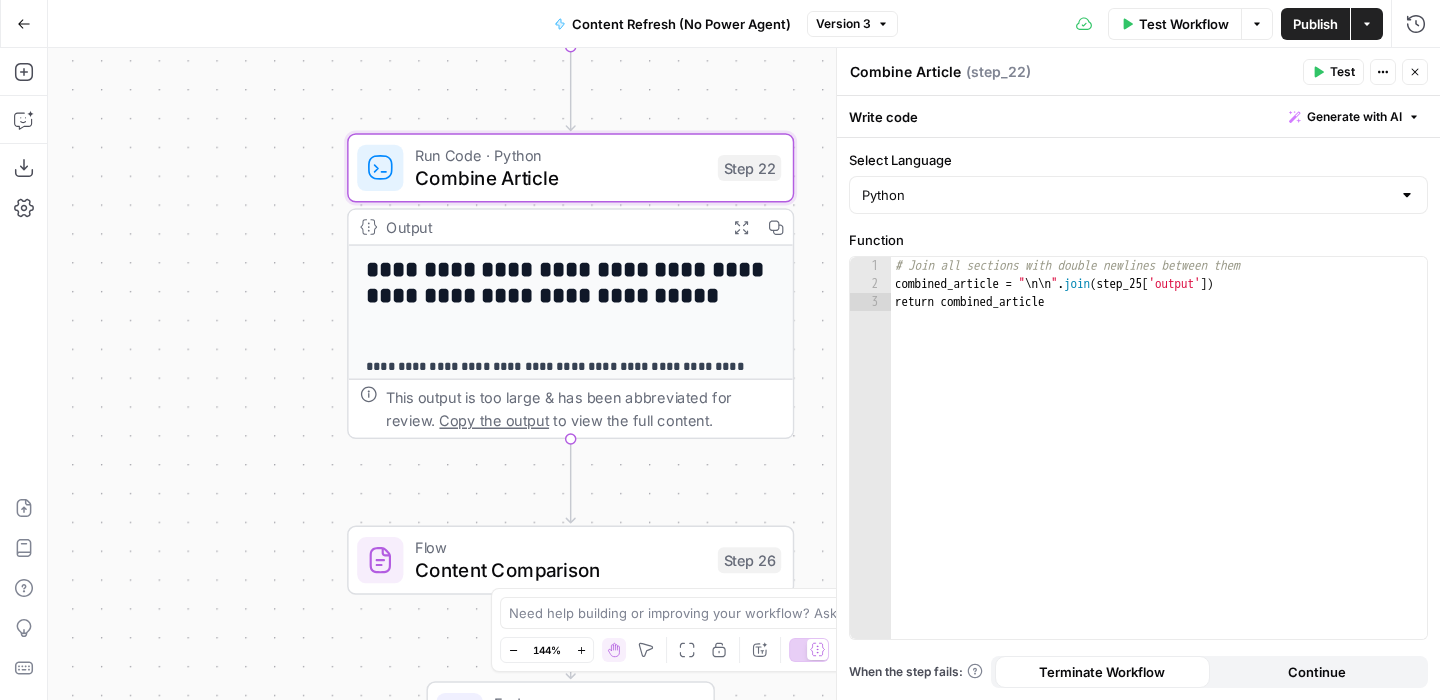 click on "Go Back" at bounding box center (24, 24) 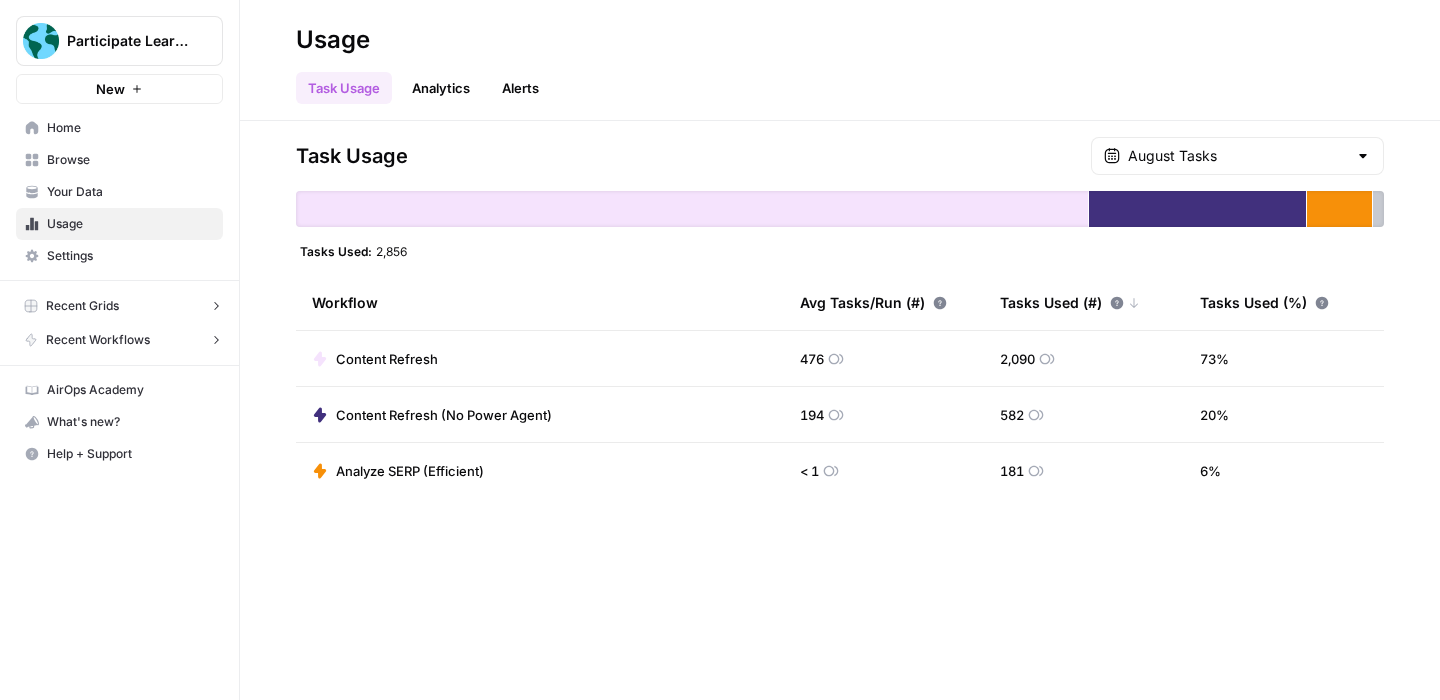click on "Browse" at bounding box center (130, 160) 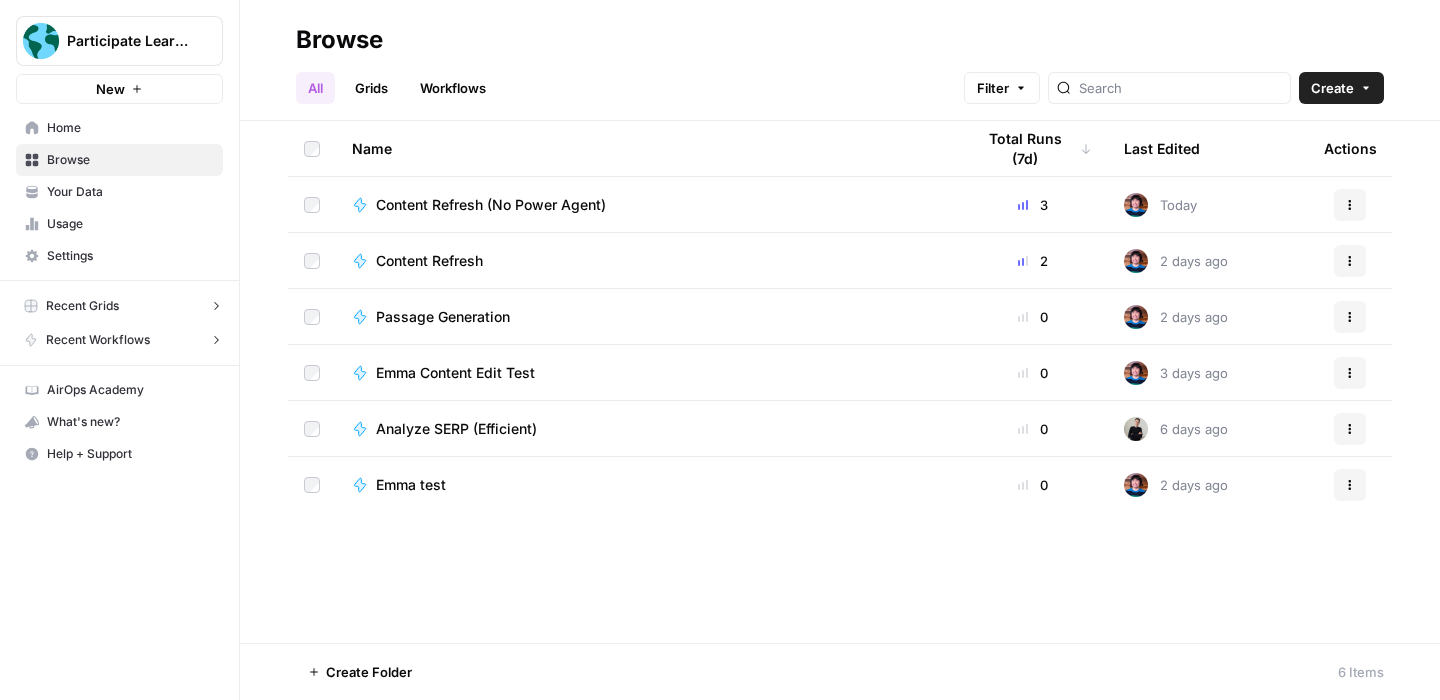 click on "Passage Generation" at bounding box center [443, 317] 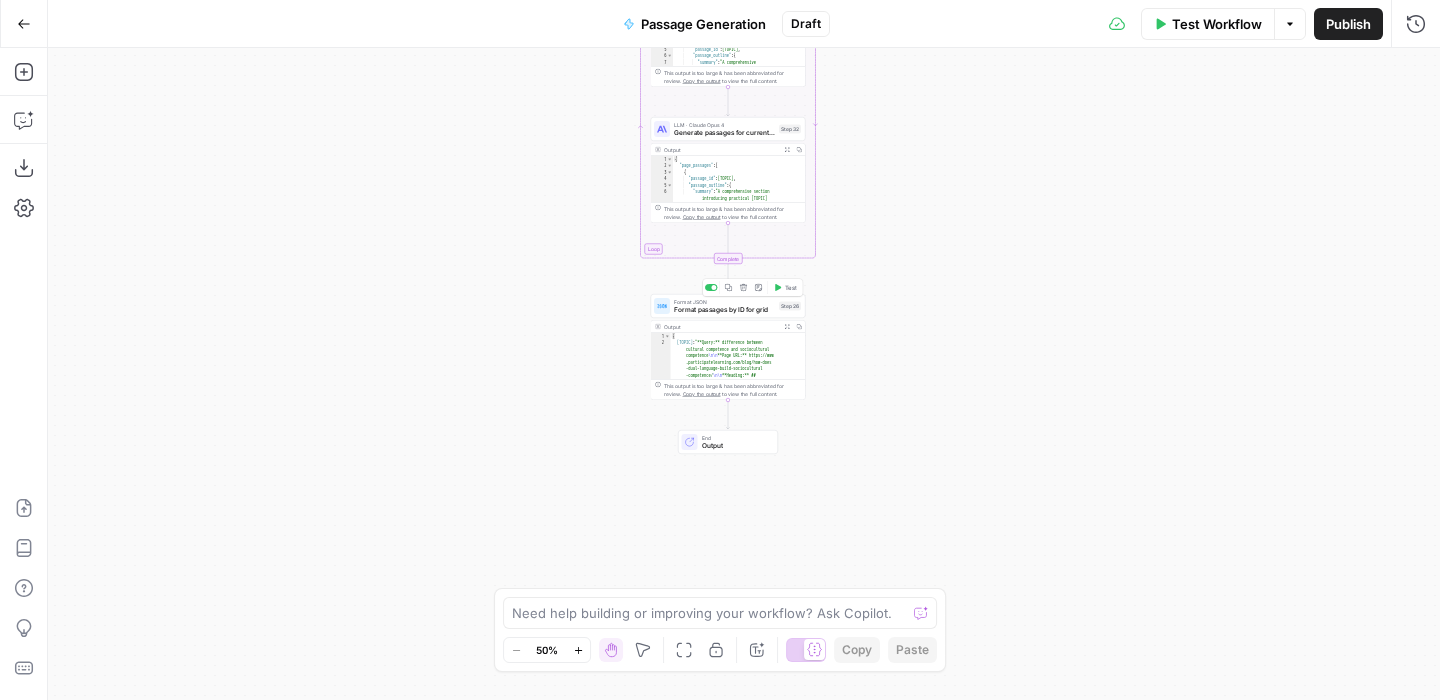 click on "Format passages by ID for grid" at bounding box center (724, 310) 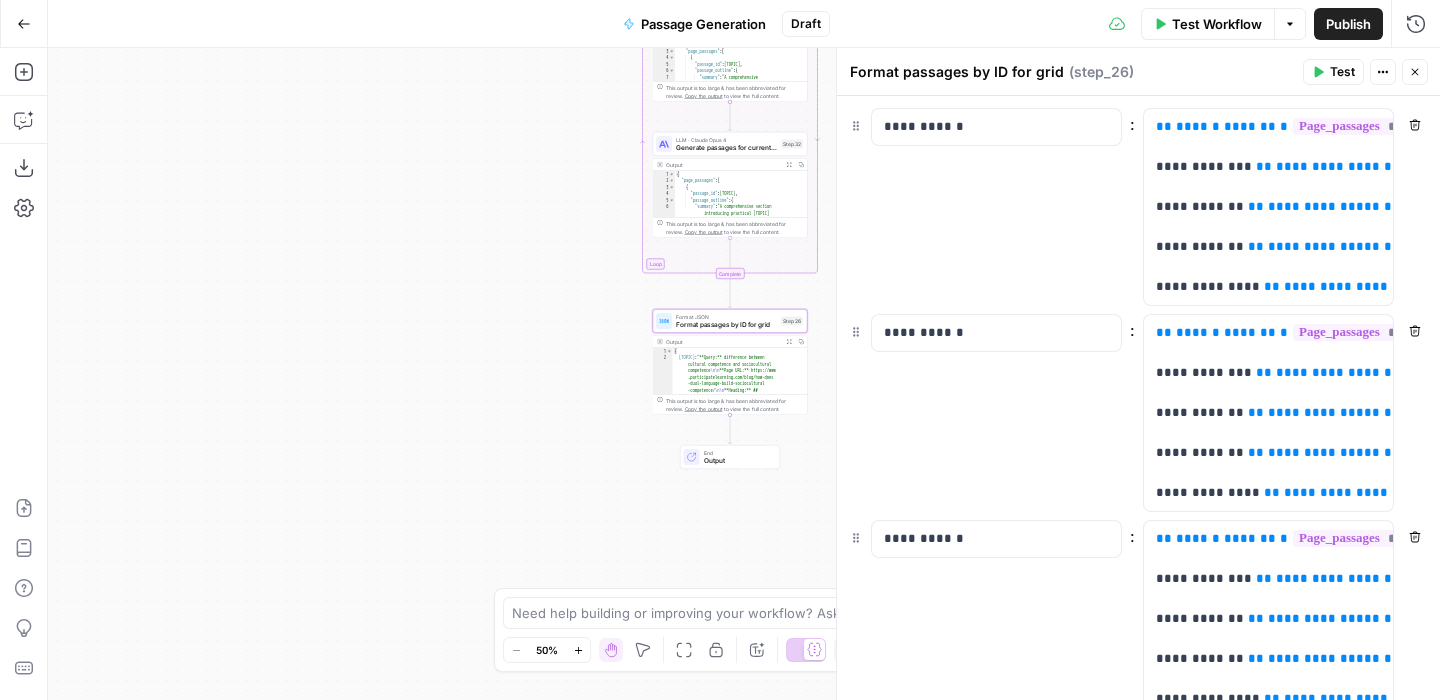 click 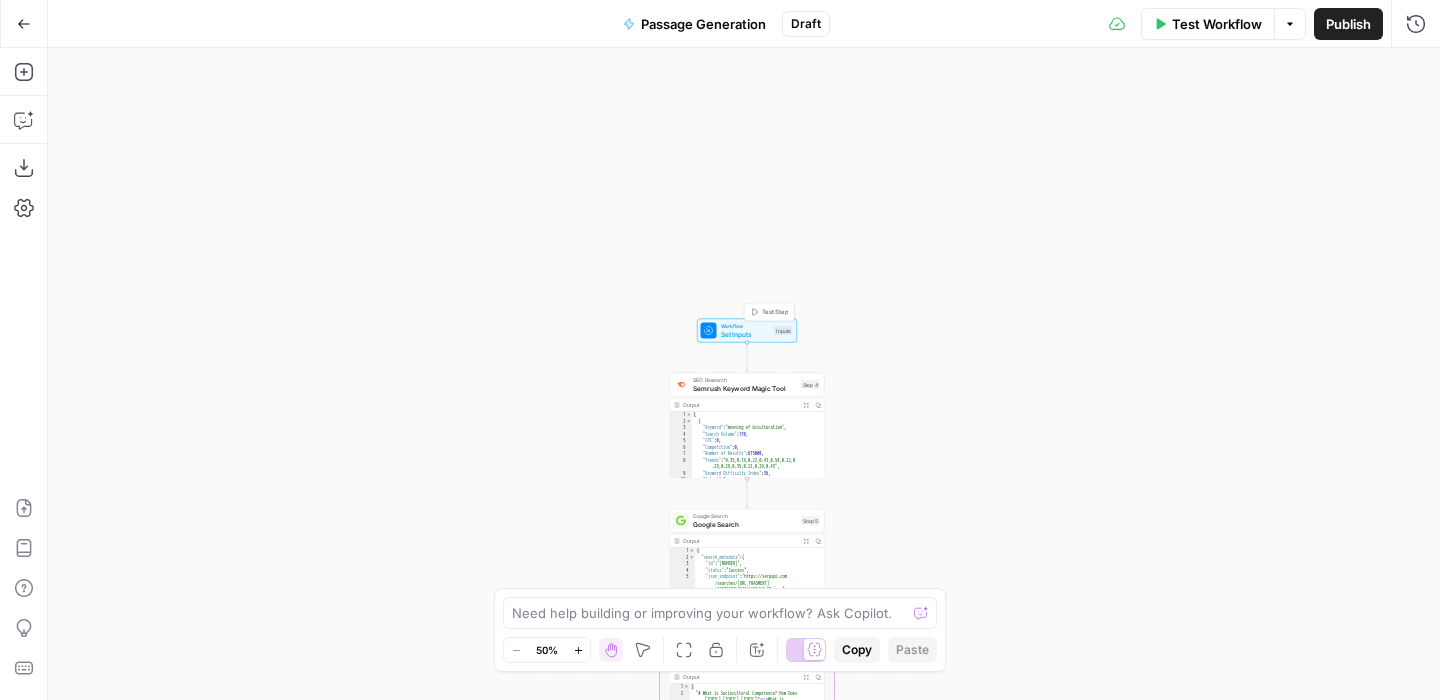 click on "Set Inputs" at bounding box center (746, 334) 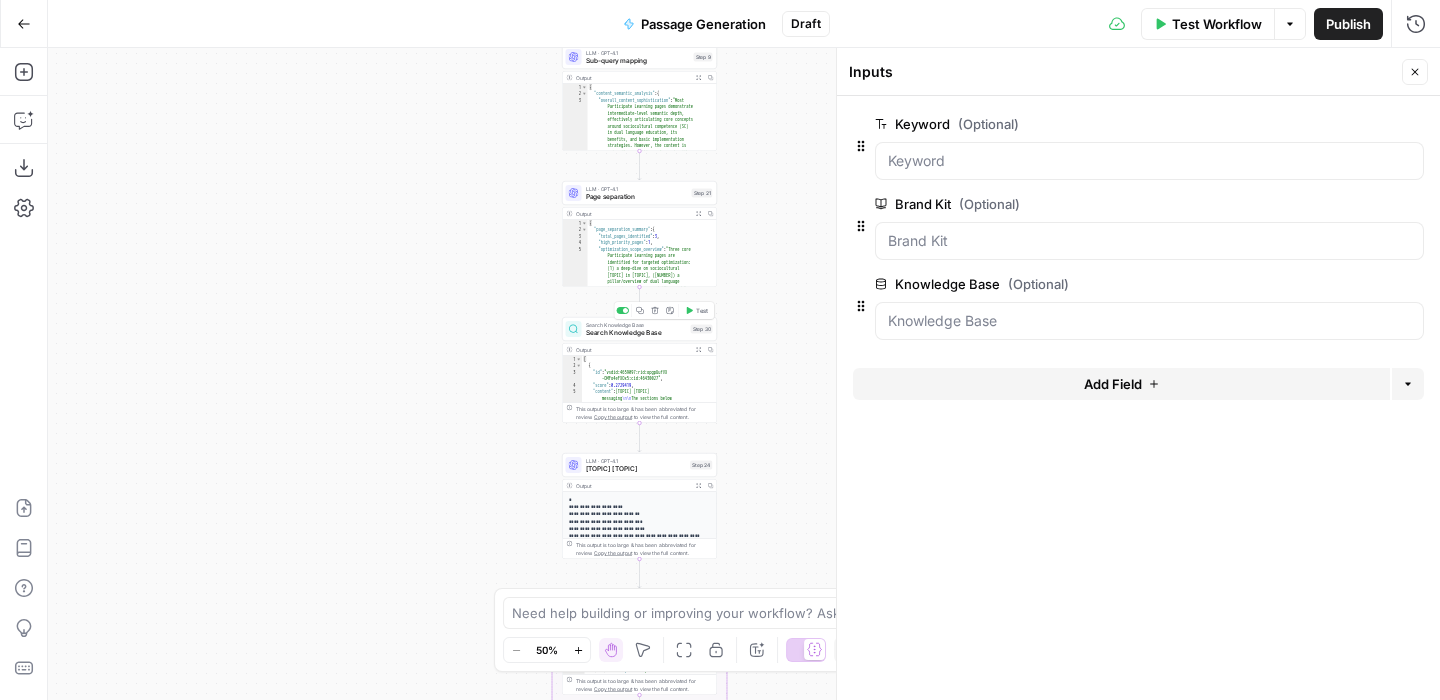 click on "Search Knowledge Base" at bounding box center (636, 333) 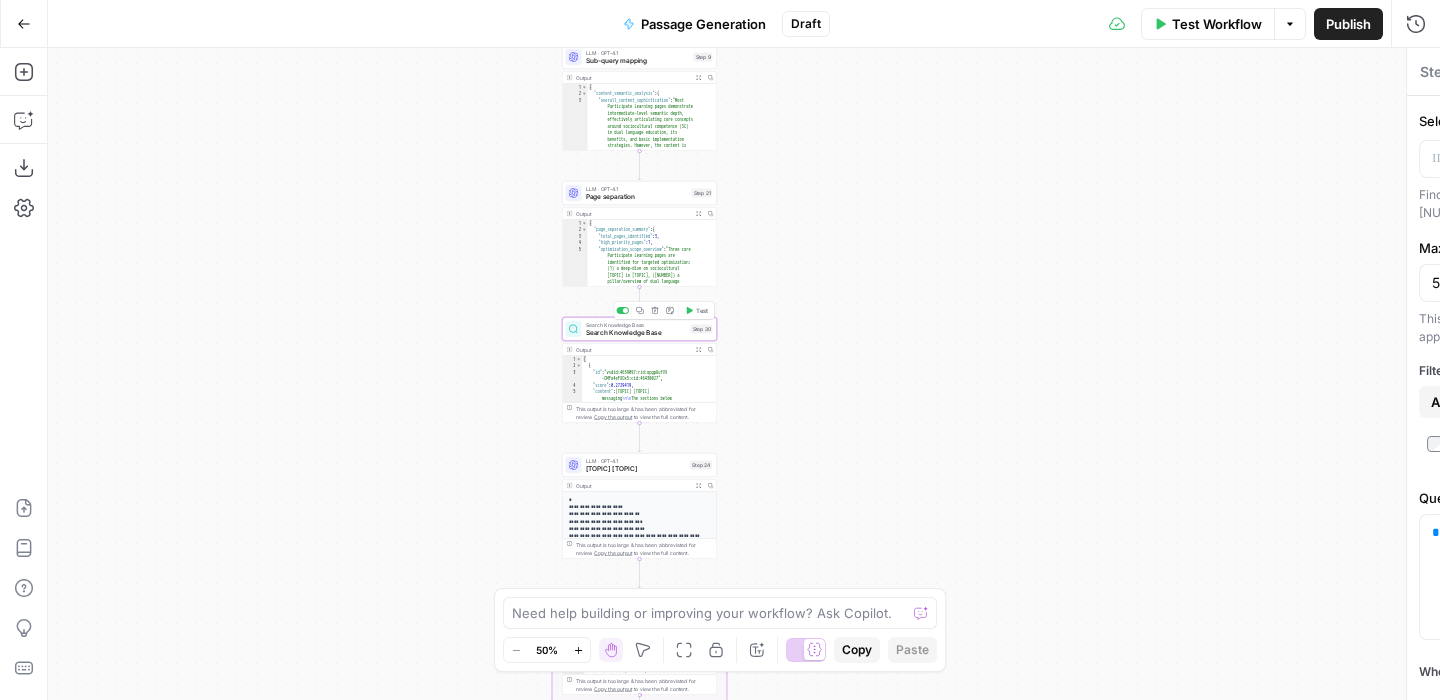 type on "Search Knowledge Base" 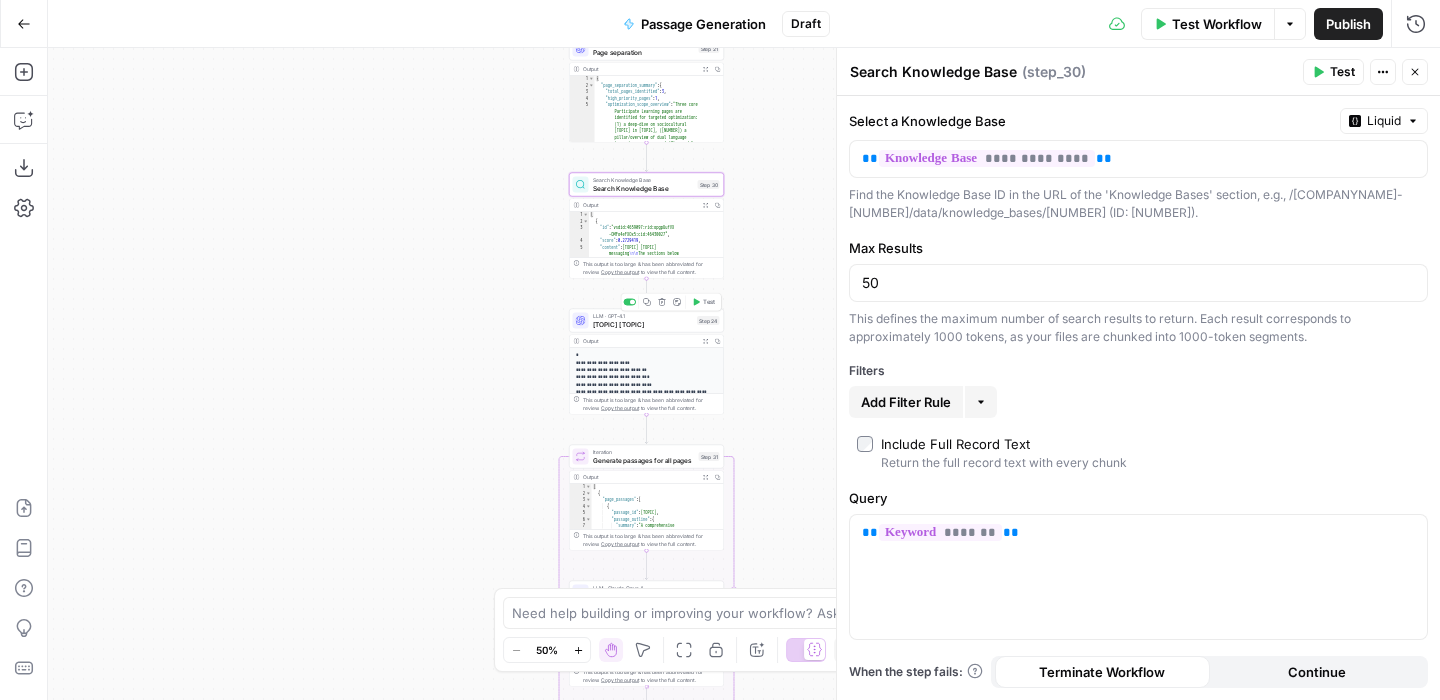 click on "[TOPIC] [TOPIC]" at bounding box center (643, 324) 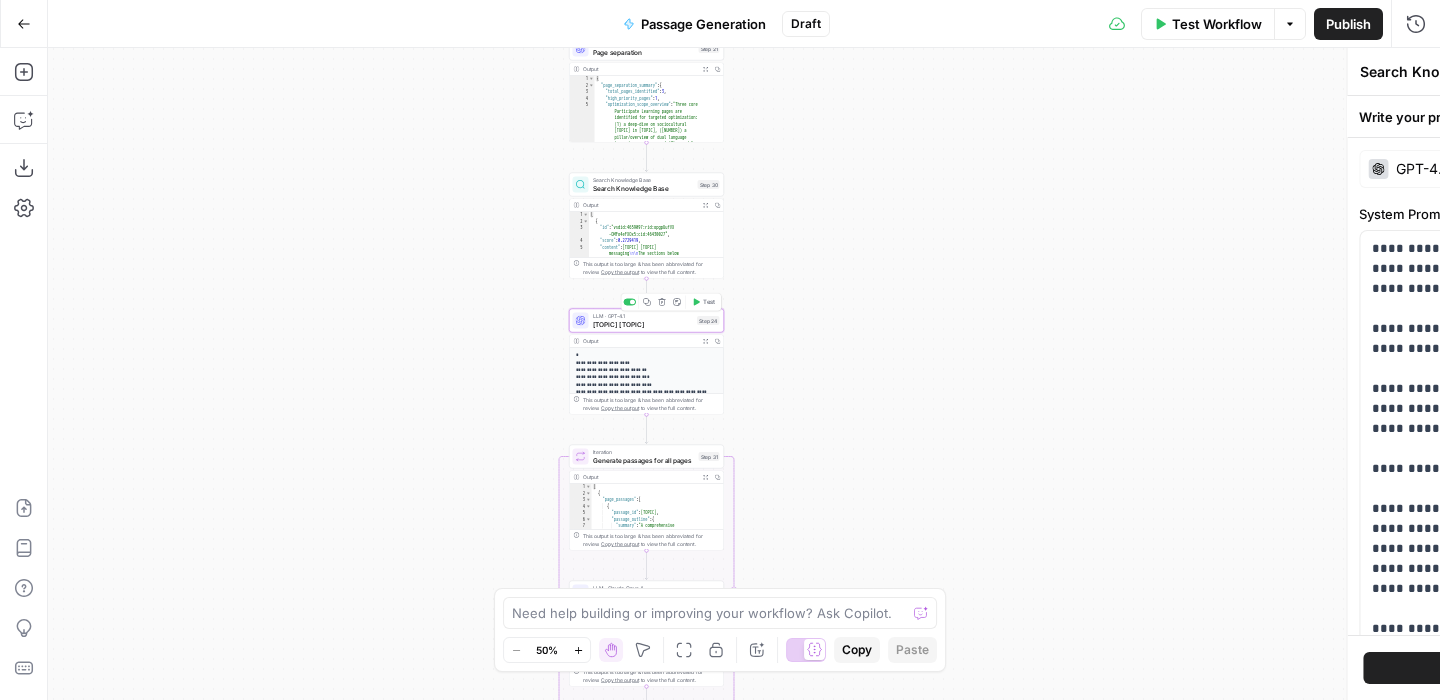 type on "[TOPIC] [TOPIC]" 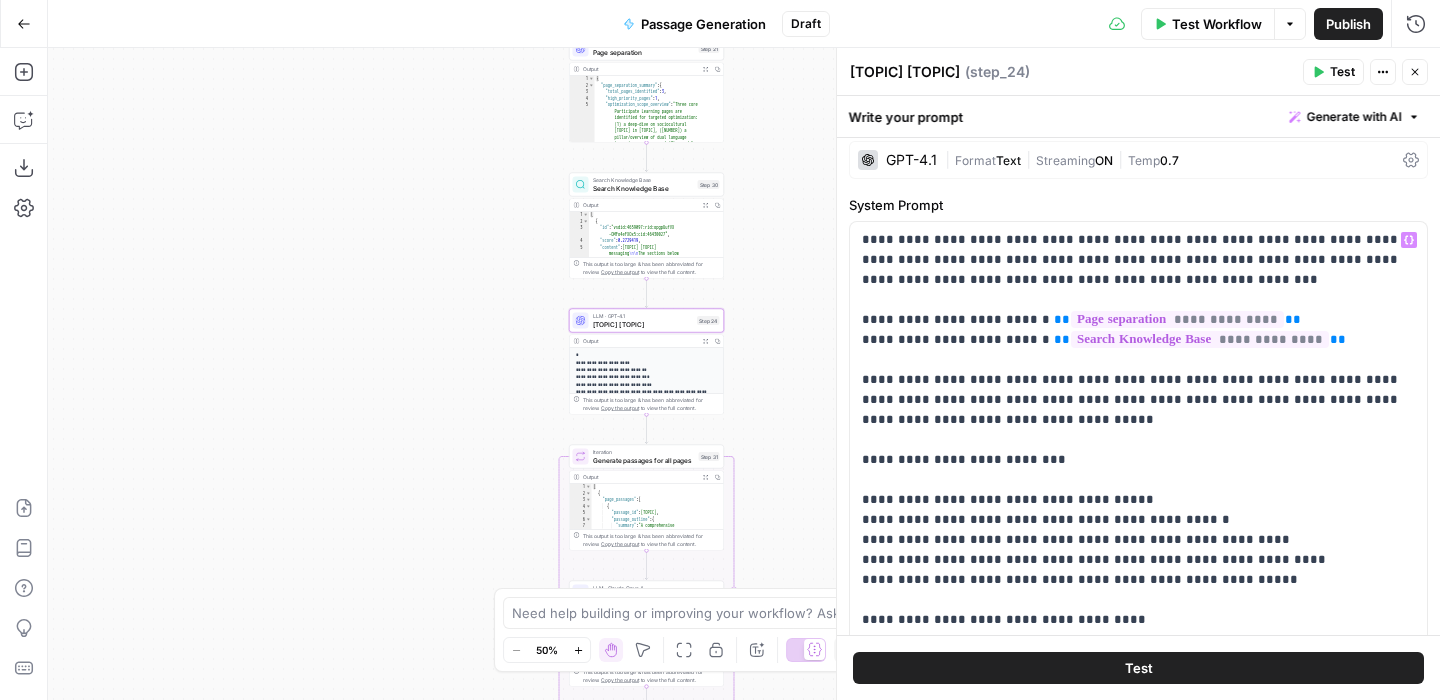 scroll, scrollTop: 0, scrollLeft: 0, axis: both 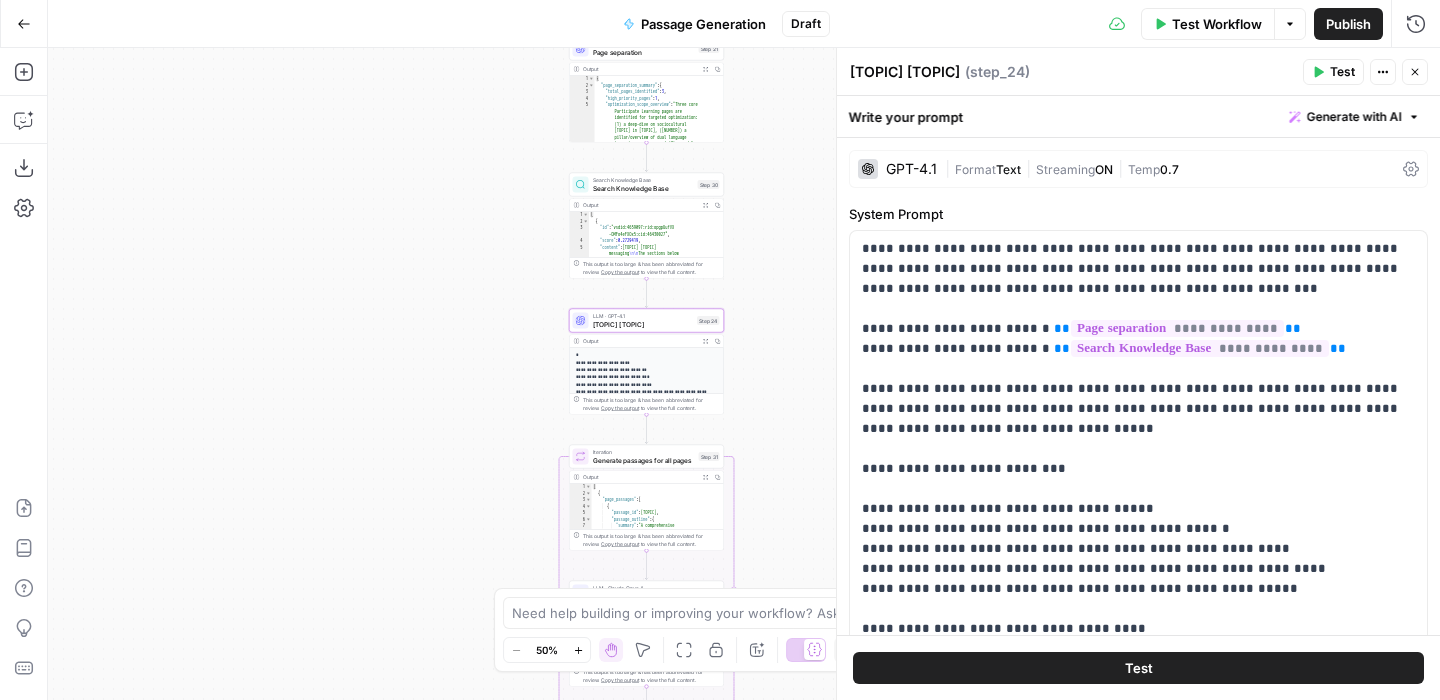 click on "Passage Generation" at bounding box center (703, 24) 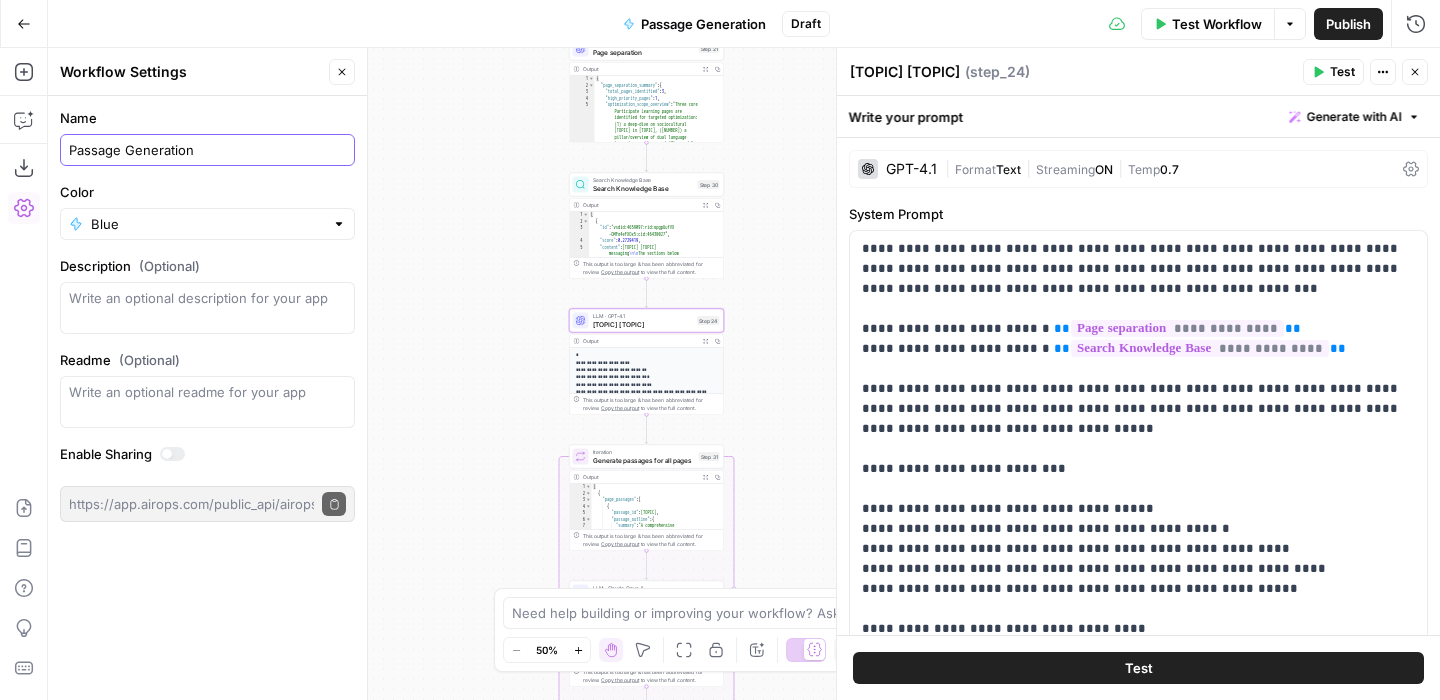 click on "Passage Generation" at bounding box center [207, 150] 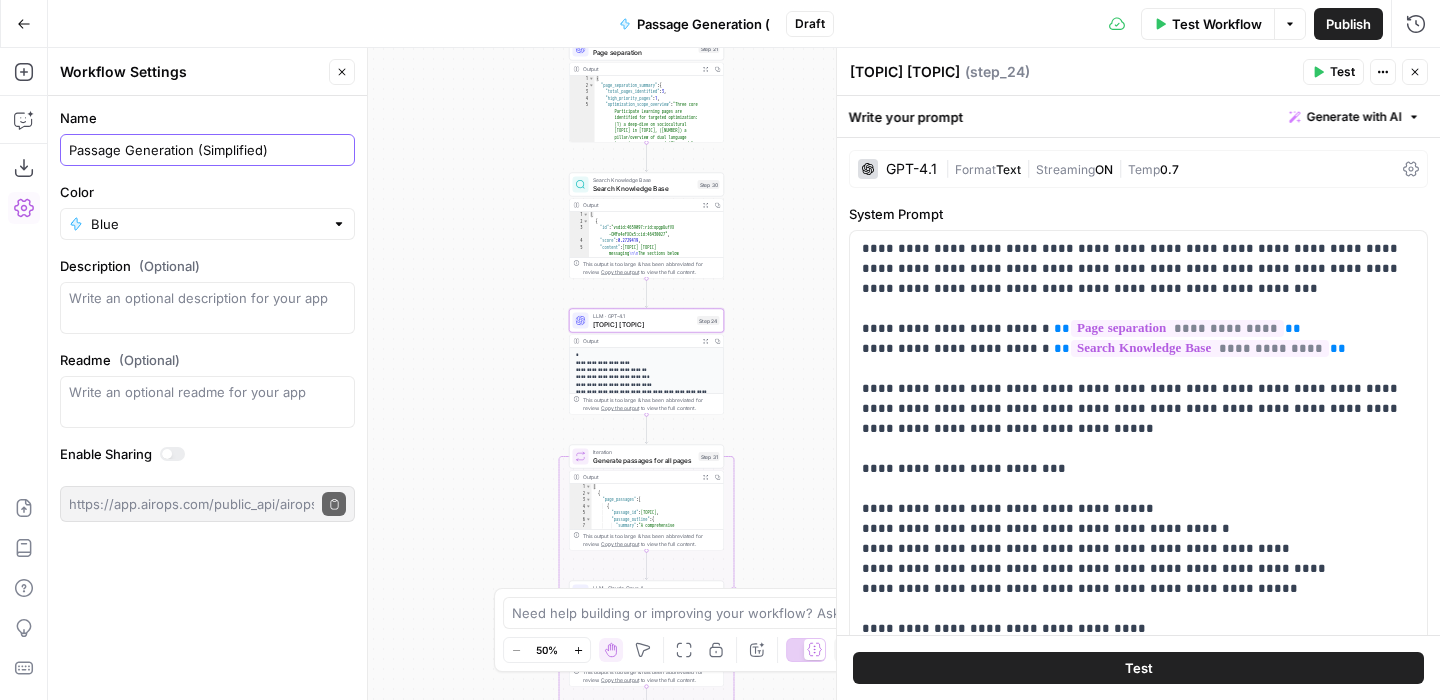 type on "Passage Generation (Simplified)" 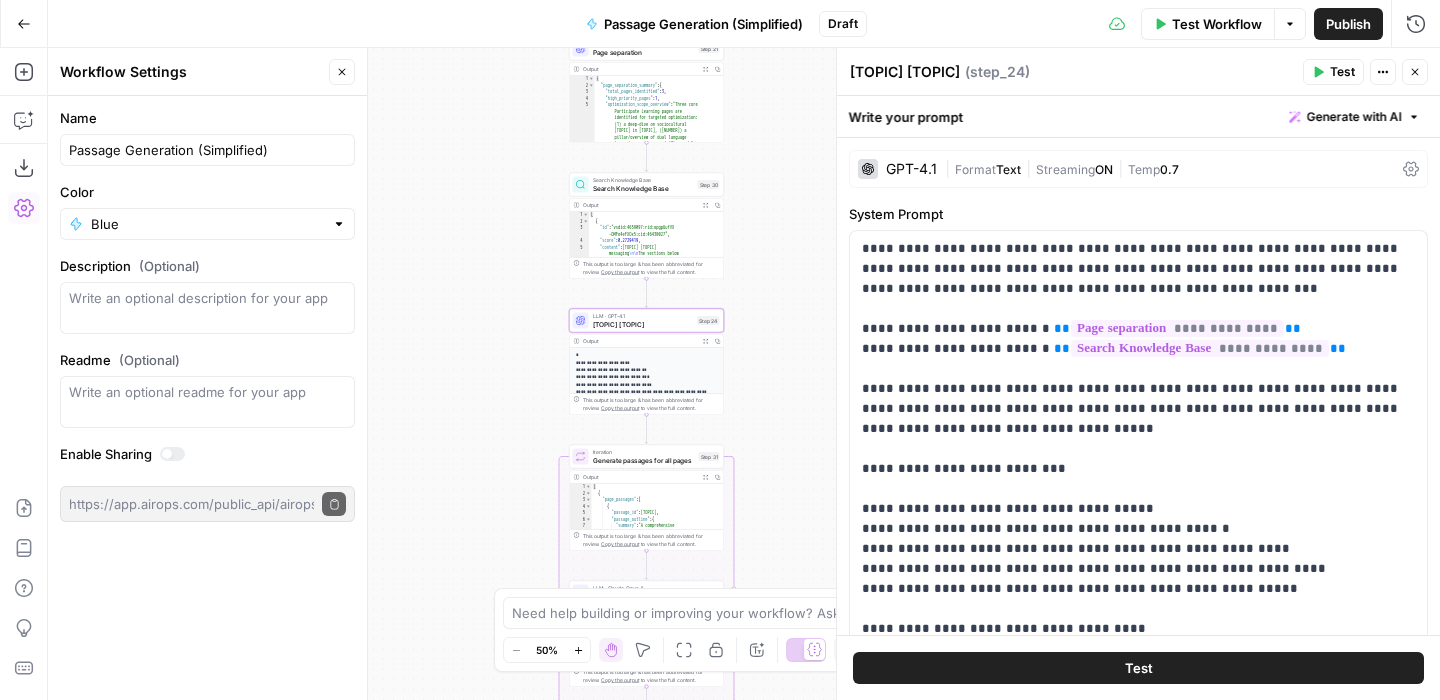click on "Workflow Set Inputs Inputs SEO Research Semrush Keyword Magic Tool Step 4 Output Expand Output Copy 1 2 3 4 5 6 7 8 9 10 11 [    {      "Keyword" :  "meaning of biculturalism" ,      "Search Volume" :  170 ,      "CPC" :  0 ,      "Competition" :  0 ,      "Number of Results" :  675000 ,      "Trends" :  "0.35,0.18,0.22,0.43,0.54,0.22,0          .29,0.29,0.35,0.22,0.29,0.43" ,      "Keyword Difficulty Index" :  36 ,      "Intent" :  1    } ,     XXXXXXXXXXXXXXXXXXXXXXXXXXXXXXXXXXXXXXXXXXXXXXXXXXXXXXXXXXXXXXXXXXXXXXXXXXXXXXXXXXXXXXXXXXXXXXXXXXXXXXXXXXXXXXXXXXXXXXXXXXXXXXXXXXXXXXXXXXXXXXXXXXXXXXXXXXXXXXXXXXXXXXXXXXXXXXXXXXXXXXXXXXXXXXXXXXXXXXXXXXXXXXXXXXXXXXXXXXXXXXXXXXXXXXXXXXXXXXXXXXXXXXXXXXXXXXXXXXXXXXXXXXXXXXXXXXXXXXXXXXXXXXXXXXXXXXXXXXXXXXXXXXXXXXXXXXXXXXXXXXXXXXXXXXXXXXXXXXXXXXXXXXXXXXXXXXXXXXXXXXXXXXXXXXXXXXXXXXXXXXXXXXXXXXXXXXXXXXXXXXXXXXXXXXXXXXXXXXXXXXXXXXXXXXXXXXXXXXXXXXXXXXXXXXXXXXXXXXXXXXXXXXXXXXXXXXXXXXXXXXXXXXXXXXXXXXXXXXXXXXXXXXXXXXXX Google Search Google Search Step 5 Output Copy 1 2" at bounding box center (744, 374) 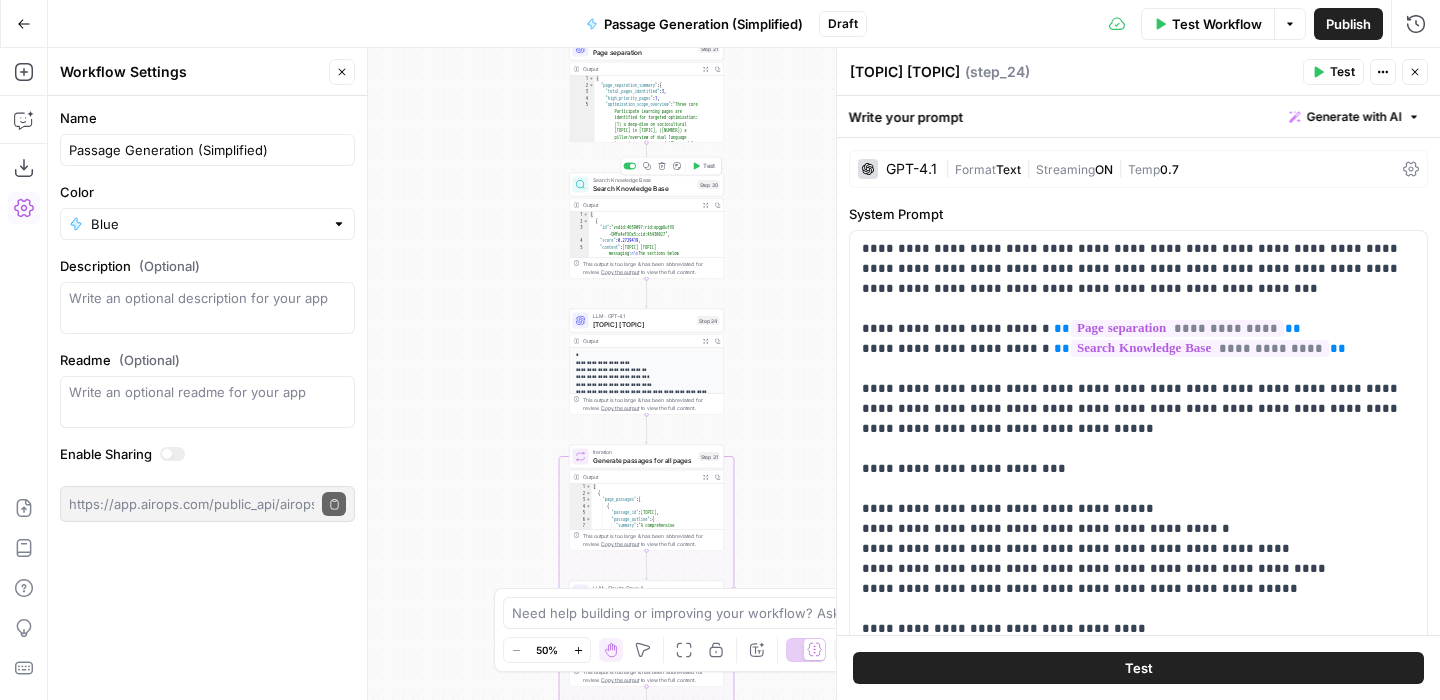 click on "Search Knowledge Base" at bounding box center (643, 188) 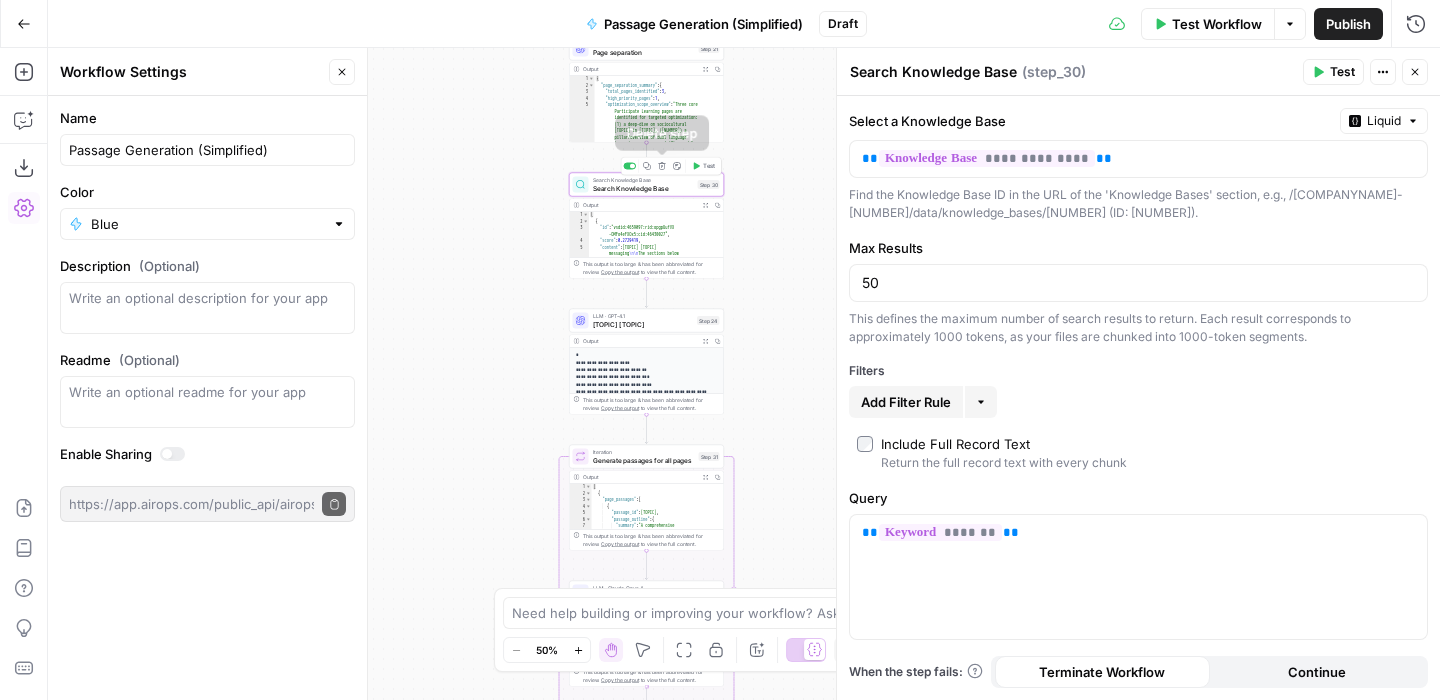 click 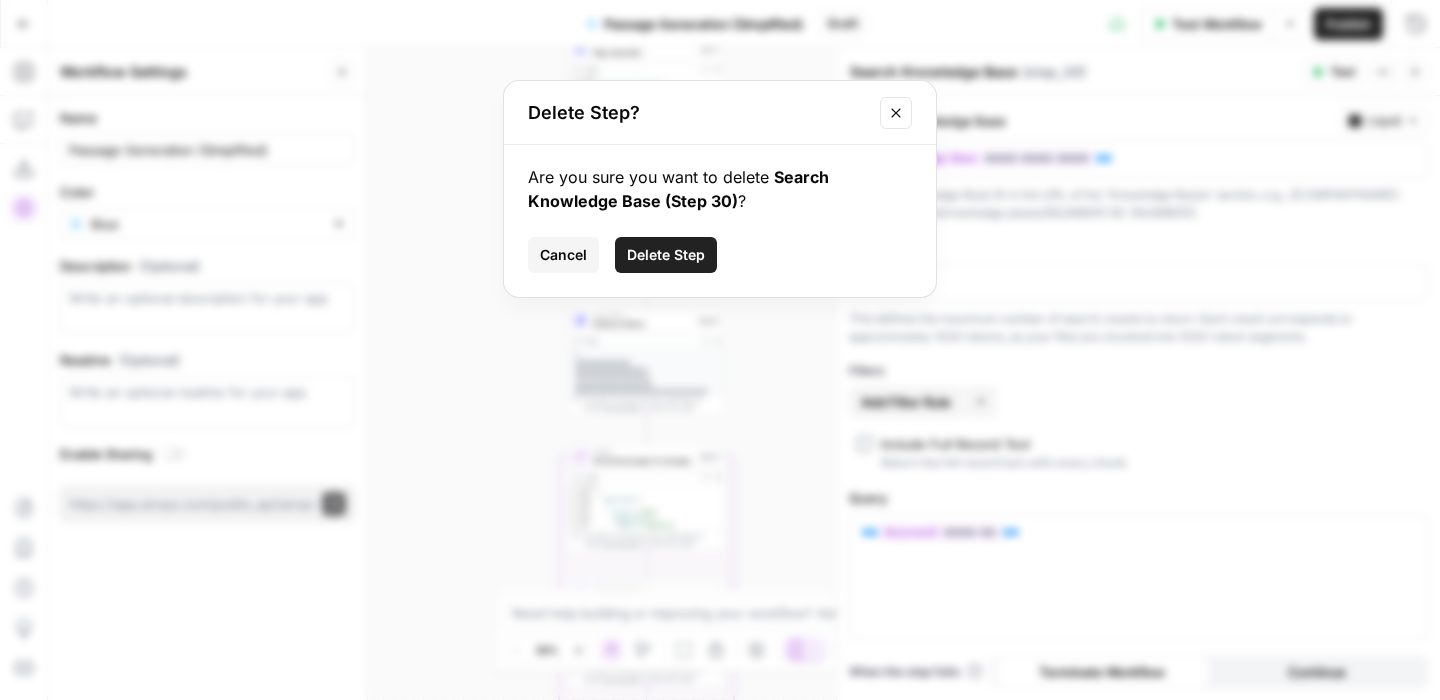 click on "Delete Step" at bounding box center [666, 255] 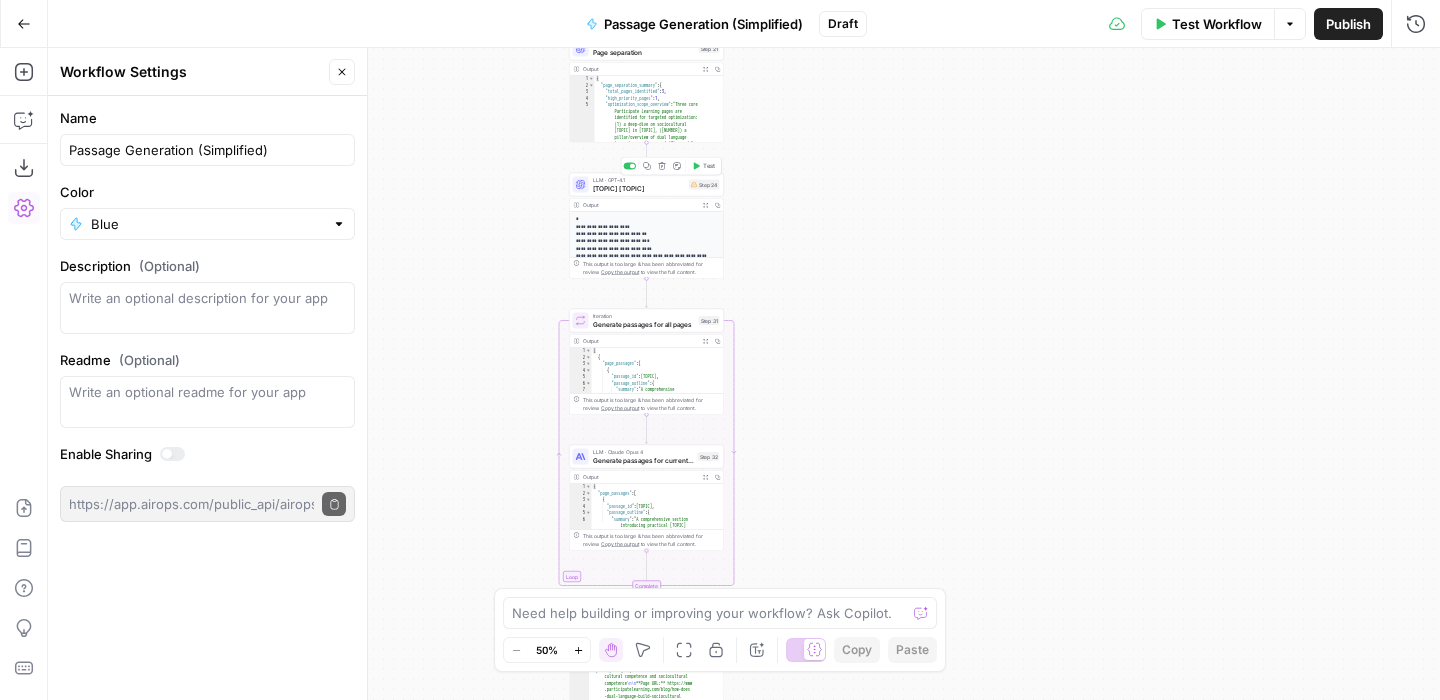 click on "[TOPIC] [TOPIC]" at bounding box center [639, 188] 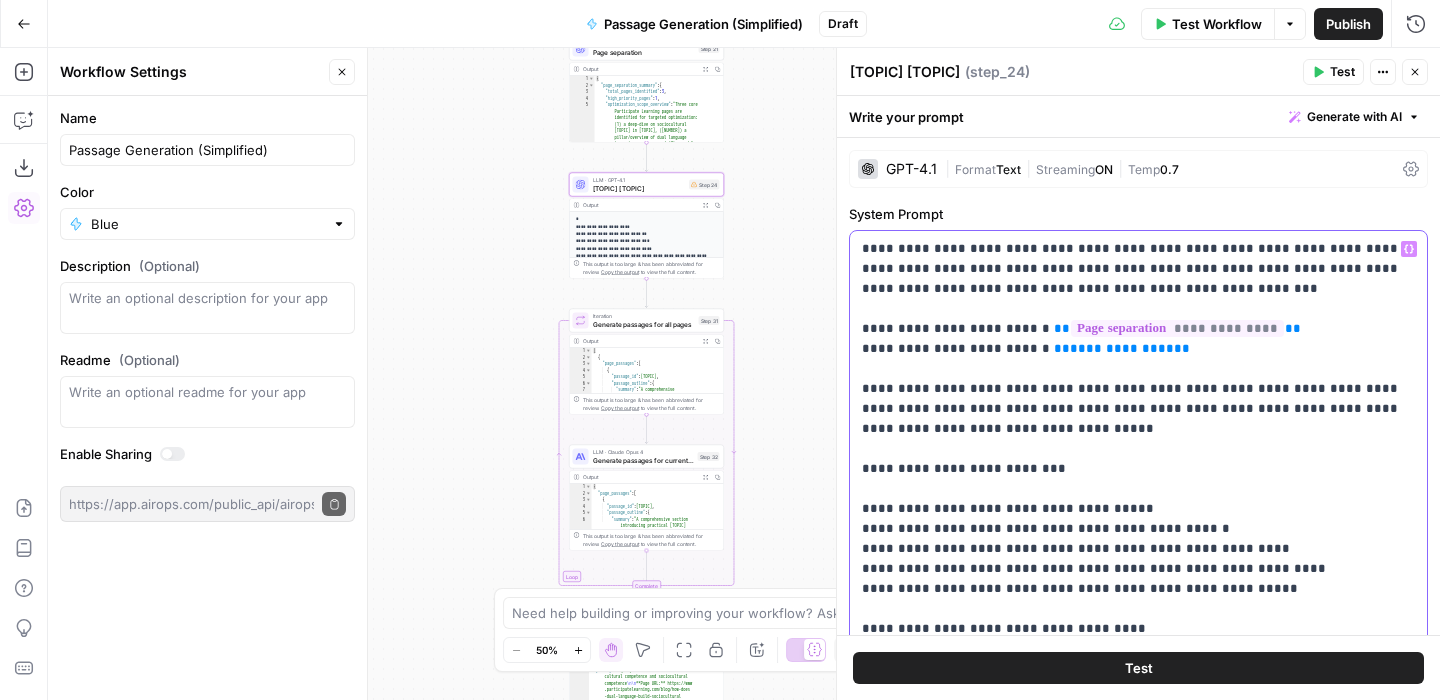 drag, startPoint x: 1216, startPoint y: 355, endPoint x: 847, endPoint y: 356, distance: 369.00134 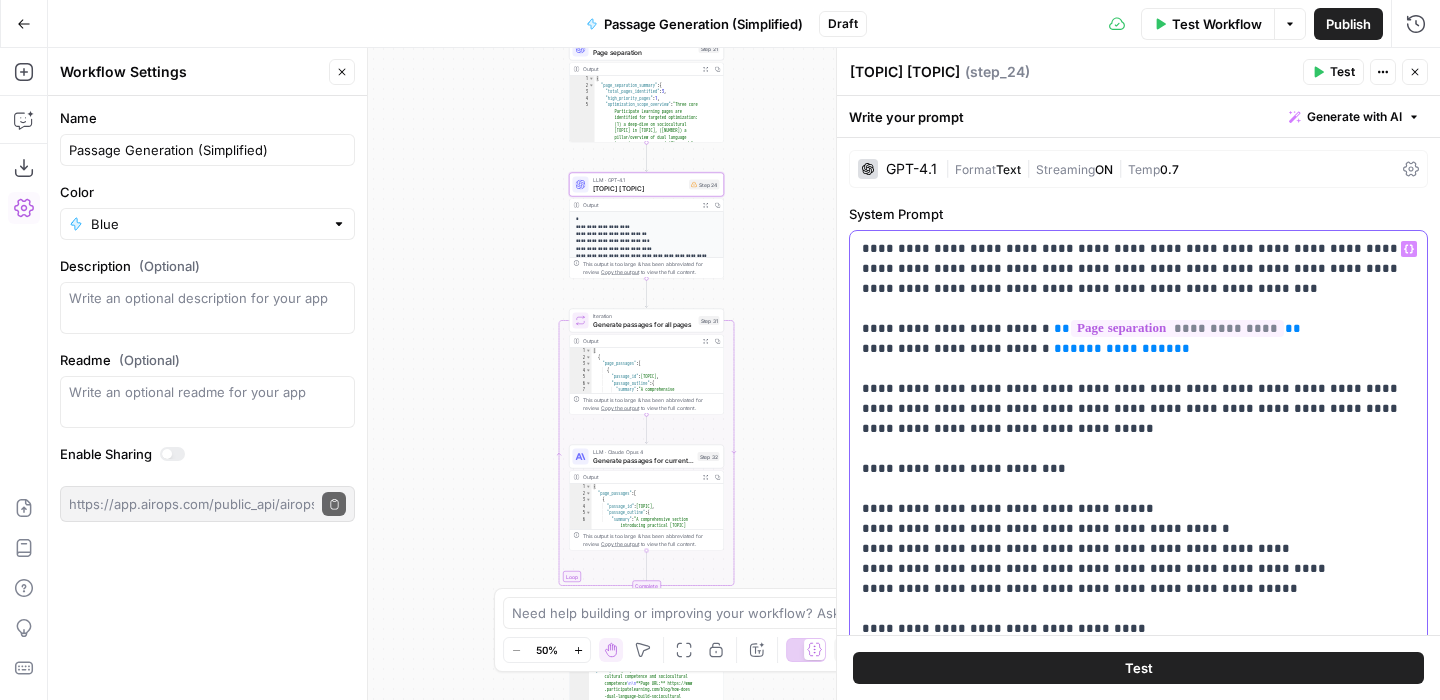 click on "**********" at bounding box center (1138, 386) 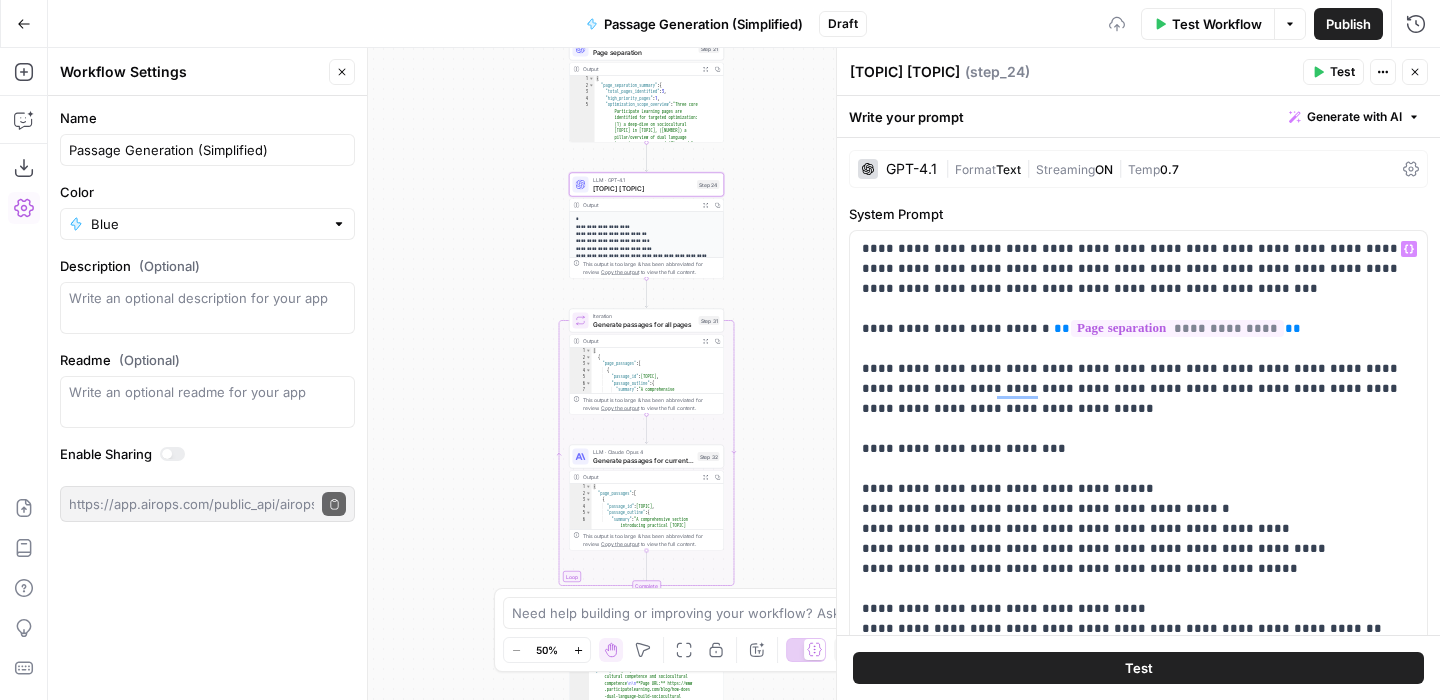 click on "Workflow Set Inputs Inputs SEO Research Semrush Keyword Magic Tool Step 4 Output Expand Output Copy 1 2 3 4 5 6 7 8 9 10 11 [    {      "Keyword" :  "meaning of biculturalism" ,      "Search Volume" :  170 ,      "CPC" :  0 ,      "Competition" :  0 ,      "Number of Results" :  675000 ,      "Trends" :  "0.35,0.18,0.22,0.43,0.54,0.22,0          .29,0.29,0.35,0.22,0.29,0.43" ,      "Keyword Difficulty Index" :  36 ,      "Intent" :  1    } ,     XXXXXXXXXXXXXXXXXXXXXXXXXXXXXXXXXXXXXXXXXXXXXXXXXXXXXXXXXXXXXXXXXXXXXXXXXXXXXXXXXXXXXXXXXXXXXXXXXXXXXXXXXXXXXXXXXXXXXXXXXXXXXXXXXXXXXXXXXXXXXXXXXXXXXXXXXXXXXXXXXXXXXXXXXXXXXXXXXXXXXXXXXXXXXXXXXXXXXXXXXXXXXXXXXXXXXXXXXXXXXXXXXXXXXXXXXXXXXXXXXXXXXXXXXXXXXXXXXXXXXXXXXXXXXXXXXXXXXXXXXXXXXXXXXXXXXXXXXXXXXXXXXXXXXXXXXXXXXXXXXXXXXXXXXXXXXXXXXXXXXXXXXXXXXXXXXXXXXXXXXXXXXXXXXXXXXXXXXXXXXXXXXXXXXXXXXXXXXXXXXXXXXXXXXXXXXXXXXXXXXXXXXXXXXXXXXXXXXXXXXXXXXXXXXXXXXXXXXXXXXXXXXXXXXXXXXXXXXXXXXXXXXXXXXXXXXXXXXXXXXXXXXXXXXXXX Google Search Google Search Step 5 Output Copy 1 2" at bounding box center [744, 374] 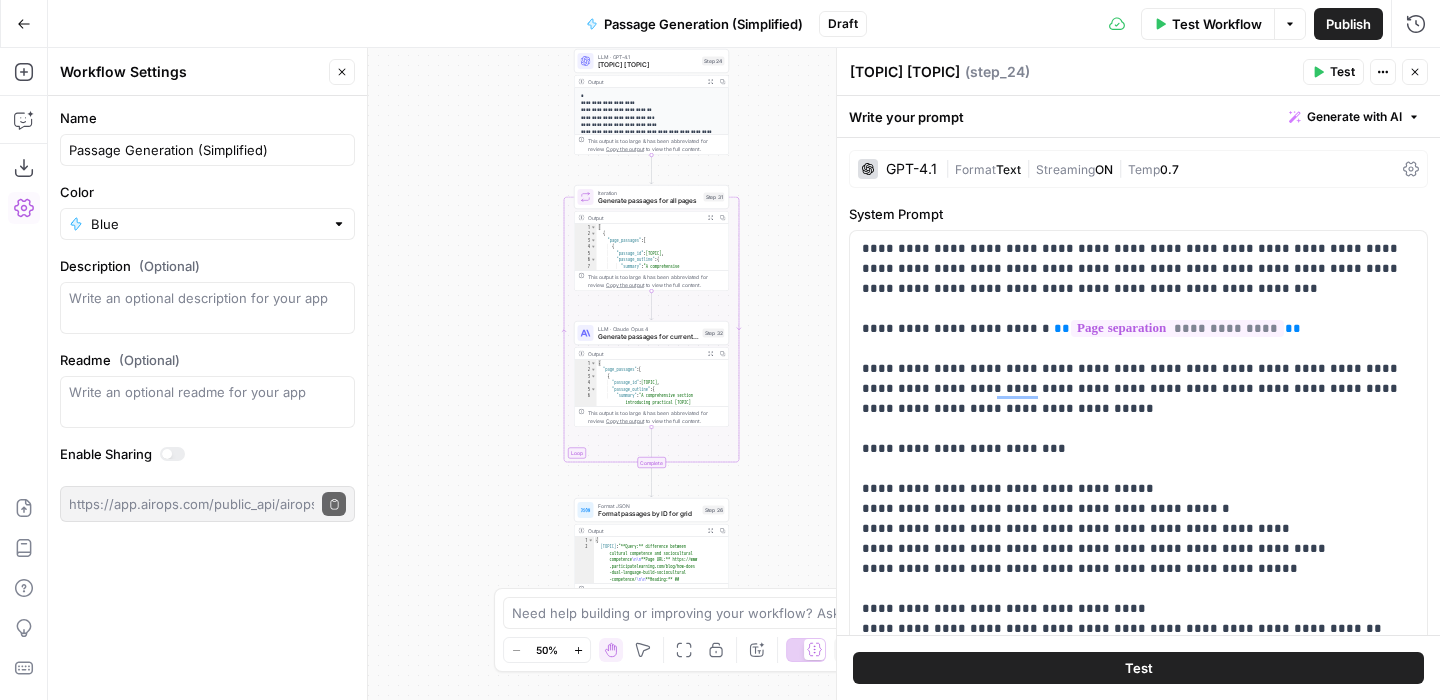 click on "Passage Generation (Simplified)" at bounding box center (703, 24) 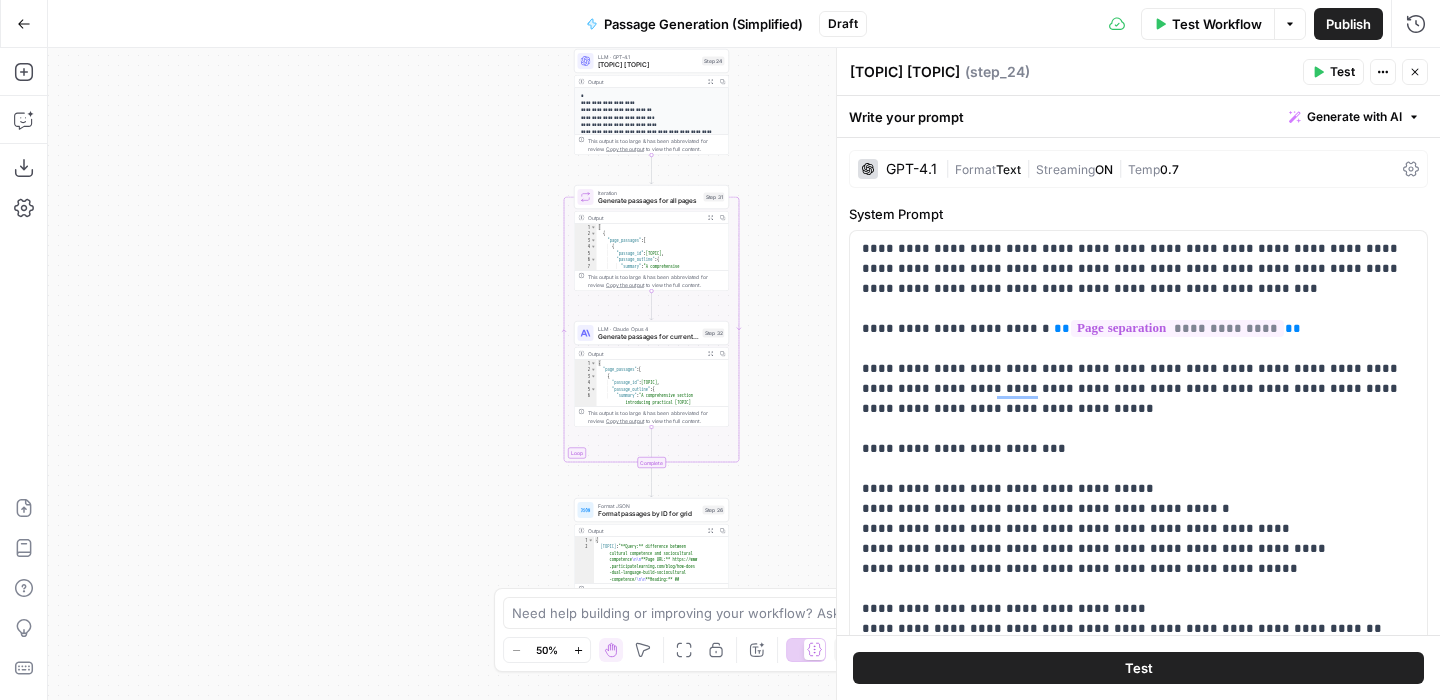 click on "Passage Generation (Simplified)" at bounding box center [703, 24] 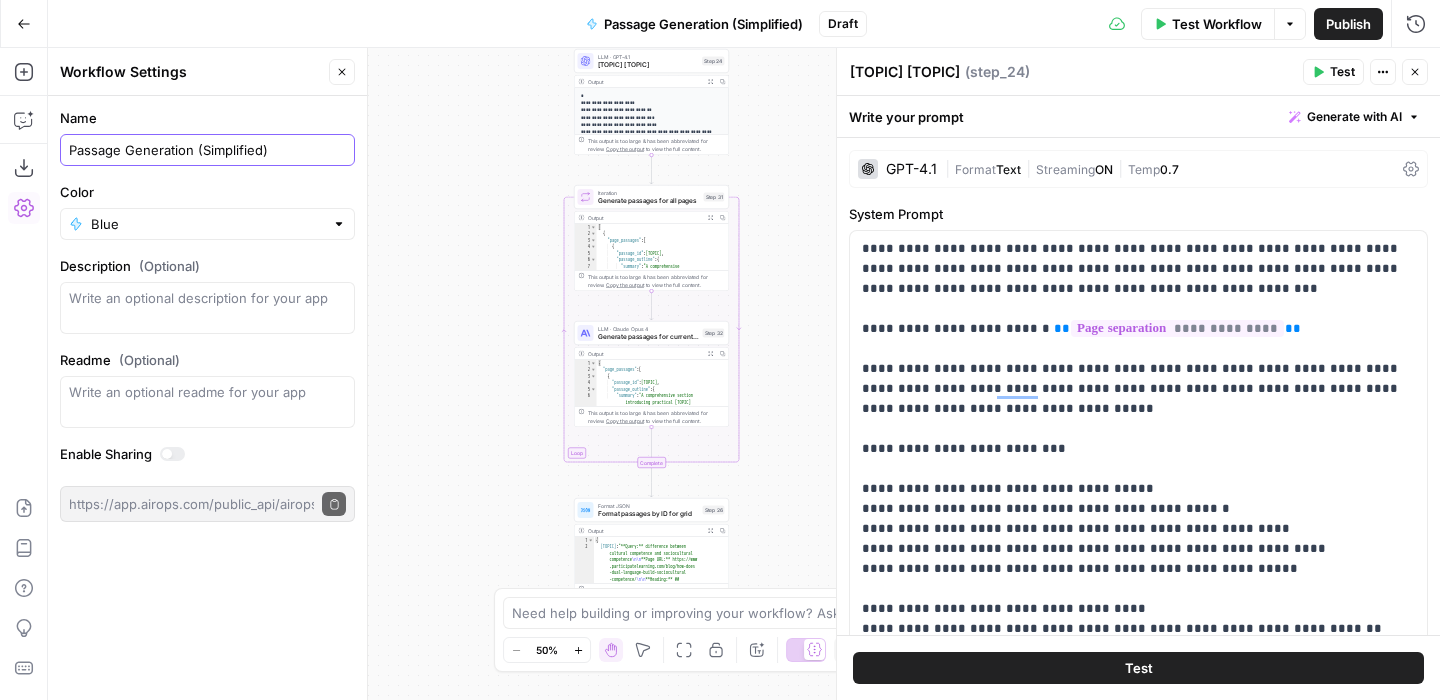 drag, startPoint x: 264, startPoint y: 147, endPoint x: 202, endPoint y: 146, distance: 62.008064 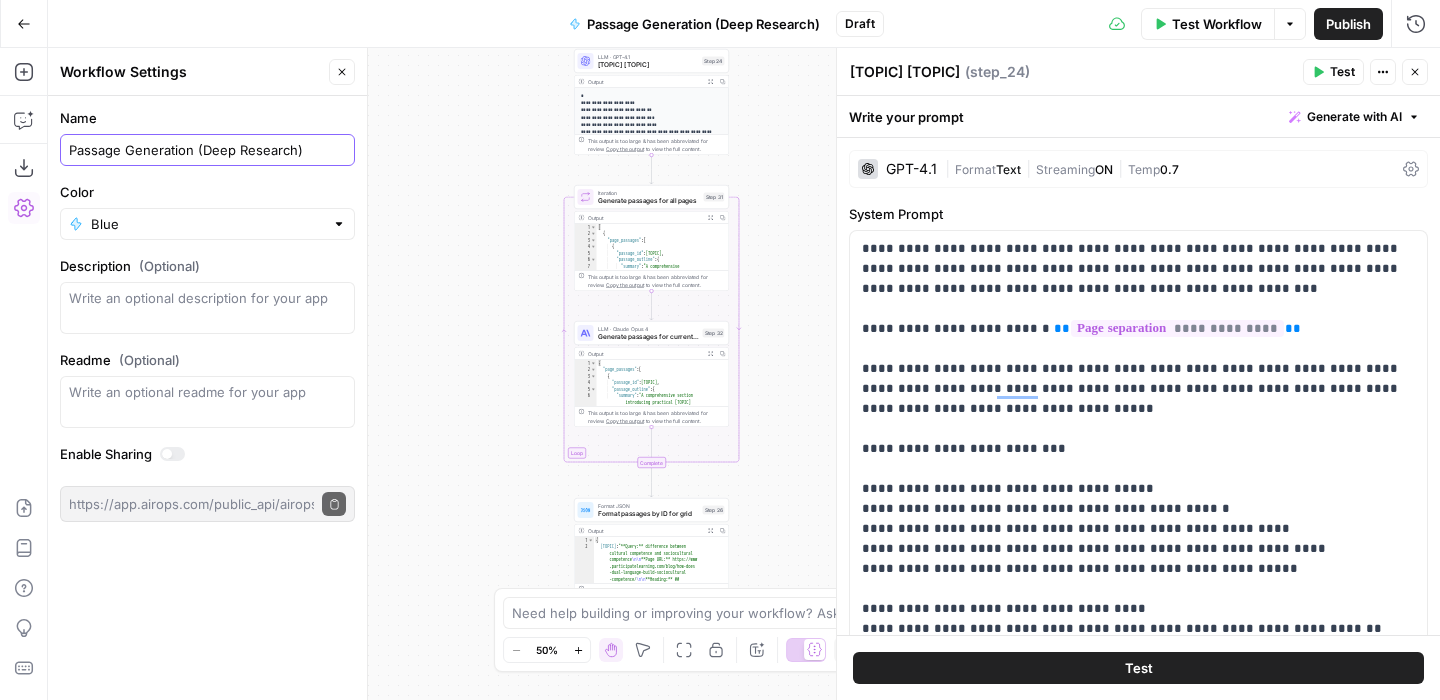 type on "Passage Generation (Deep Research)" 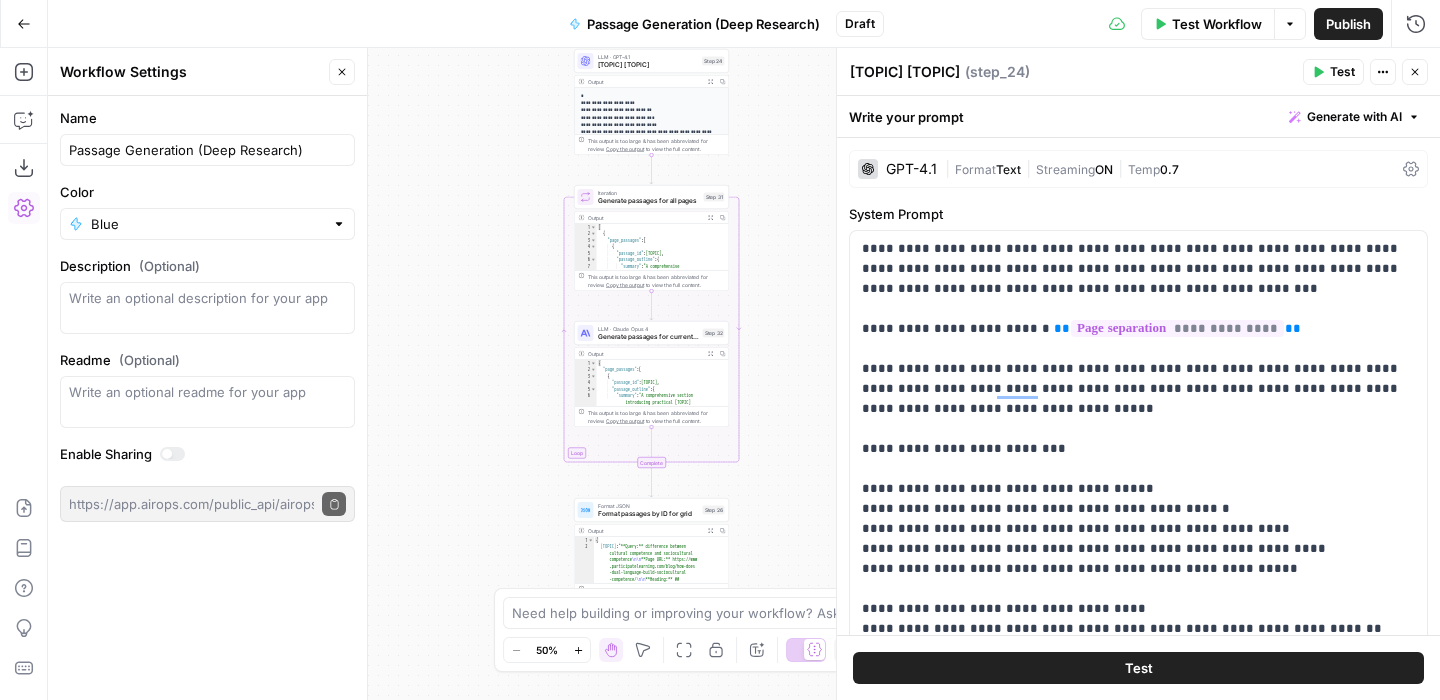 click on "Workflow Set Inputs Inputs SEO Research Semrush Keyword Magic Tool Step 4 Output Expand Output Copy 1 2 3 4 5 6 7 8 9 10 11 [    {      "Keyword" :  "meaning of biculturalism" ,      "Search Volume" :  170 ,      "CPC" :  0 ,      "Competition" :  0 ,      "Number of Results" :  675000 ,      "Trends" :  "0.35,0.18,0.22,0.43,0.54,0.22,0          .29,0.29,0.35,0.22,0.29,0.43" ,      "Keyword Difficulty Index" :  36 ,      "Intent" :  1    } ,     XXXXXXXXXXXXXXXXXXXXXXXXXXXXXXXXXXXXXXXXXXXXXXXXXXXXXXXXXXXXXXXXXXXXXXXXXXXXXXXXXXXXXXXXXXXXXXXXXXXXXXXXXXXXXXXXXXXXXXXXXXXXXXXXXXXXXXXXXXXXXXXXXXXXXXXXXXXXXXXXXXXXXXXXXXXXXXXXXXXXXXXXXXXXXXXXXXXXXXXXXXXXXXXXXXXXXXXXXXXXXXXXXXXXXXXXXXXXXXXXXXXXXXXXXXXXXXXXXXXXXXXXXXXXXXXXXXXXXXXXXXXXXXXXXXXXXXXXXXXXXXXXXXXXXXXXXXXXXXXXXXXXXXXXXXXXXXXXXXXXXXXXXXXXXXXXXXXXXXXXXXXXXXXXXXXXXXXXXXXXXXXXXXXXXXXXXXXXXXXXXXXXXXXXXXXXXXXXXXXXXXXXXXXXXXXXXXXXXXXXXXXXXXXXXXXXXXXXXXXXXXXXXXXXXXXXXXXXXXXXXXXXXXXXXXXXXXXXXXXXXXXXXXXXXXXX Google Search Google Search Step 5 Output Copy 1 2" at bounding box center (744, 374) 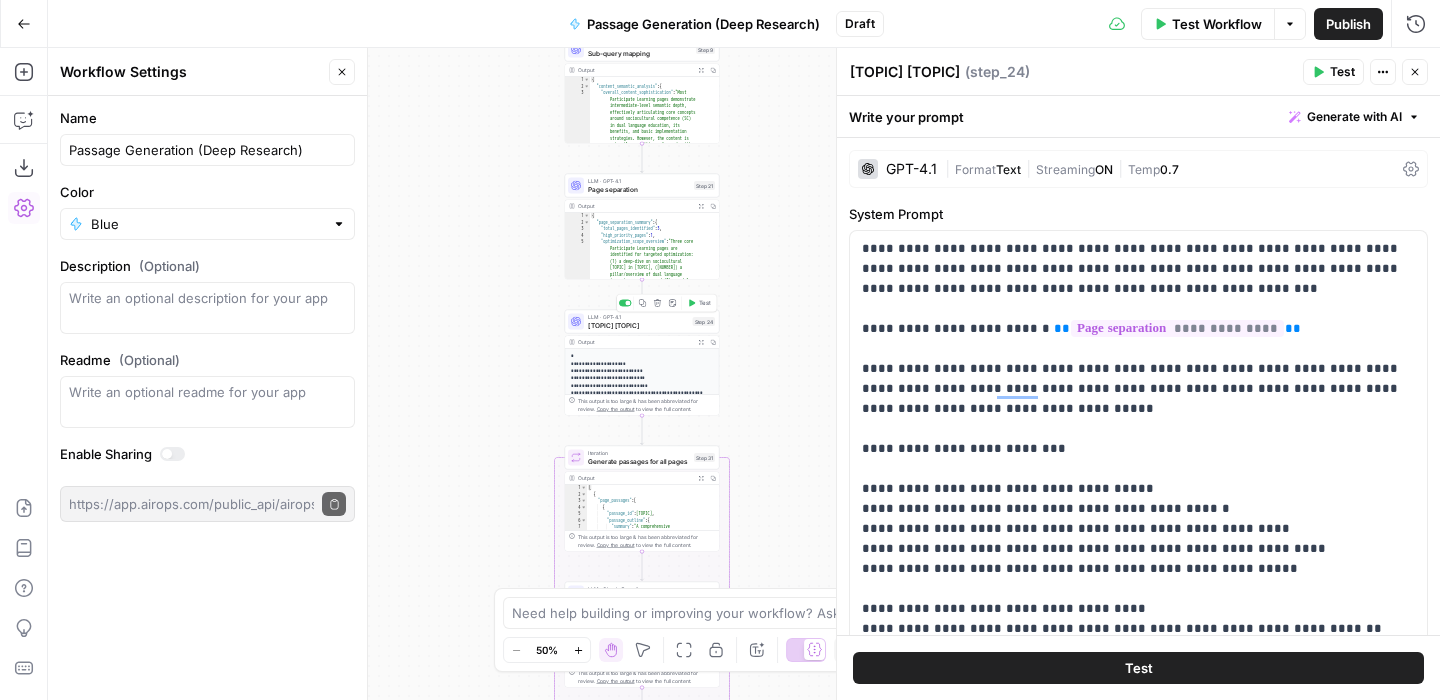 click on "[TOPIC] [TOPIC]" at bounding box center [638, 325] 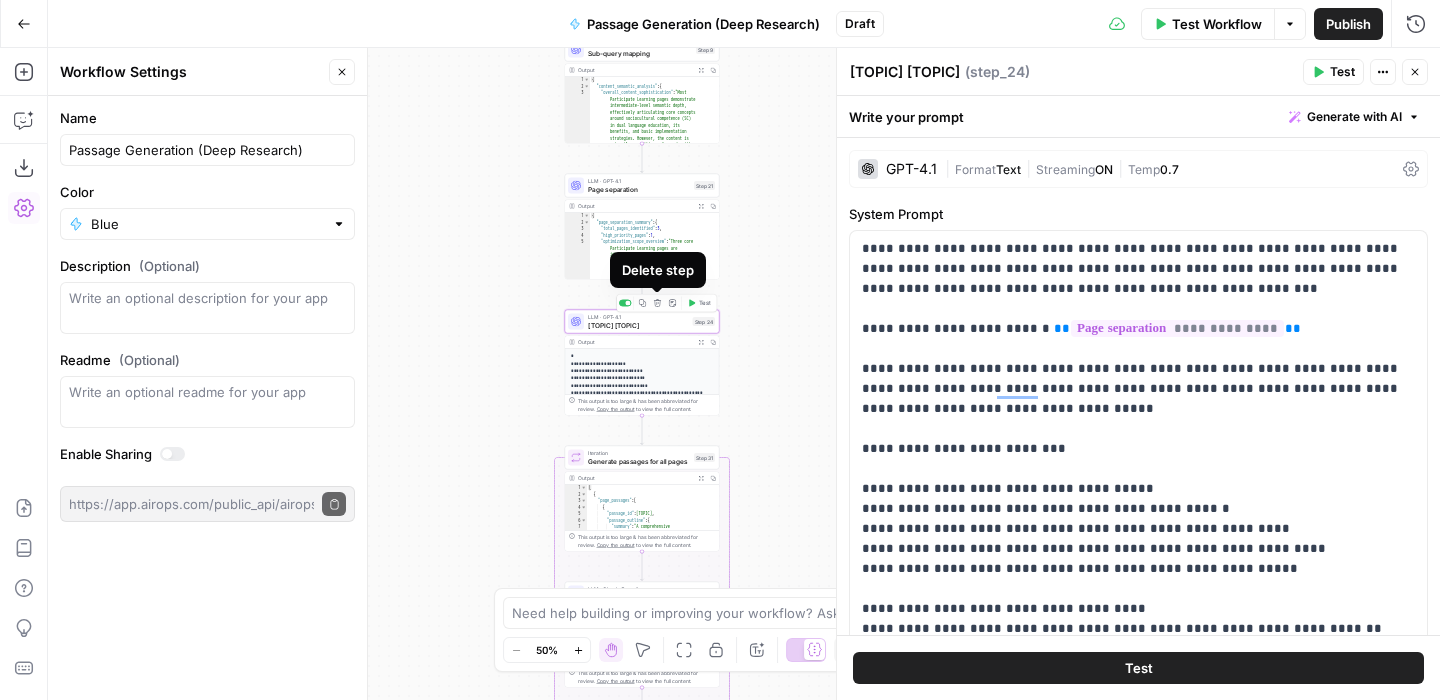 click 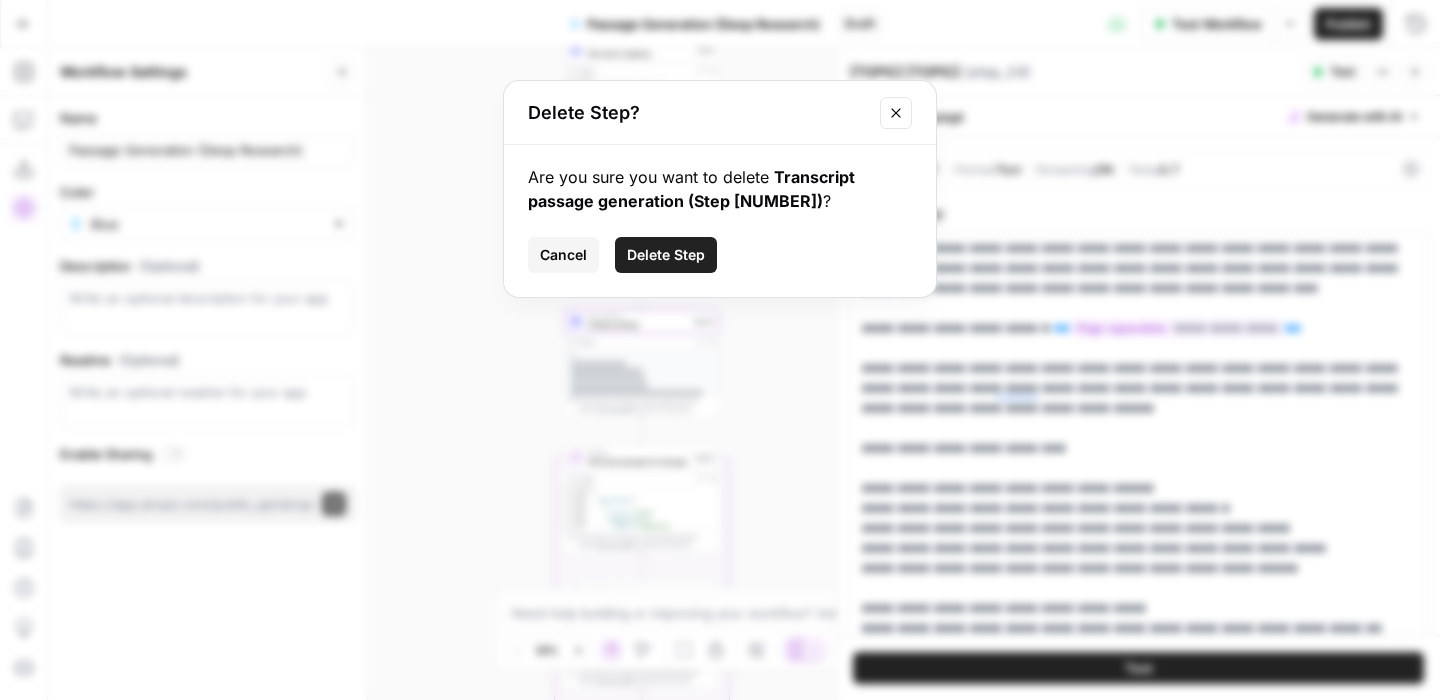 click on "Delete Step" at bounding box center (666, 255) 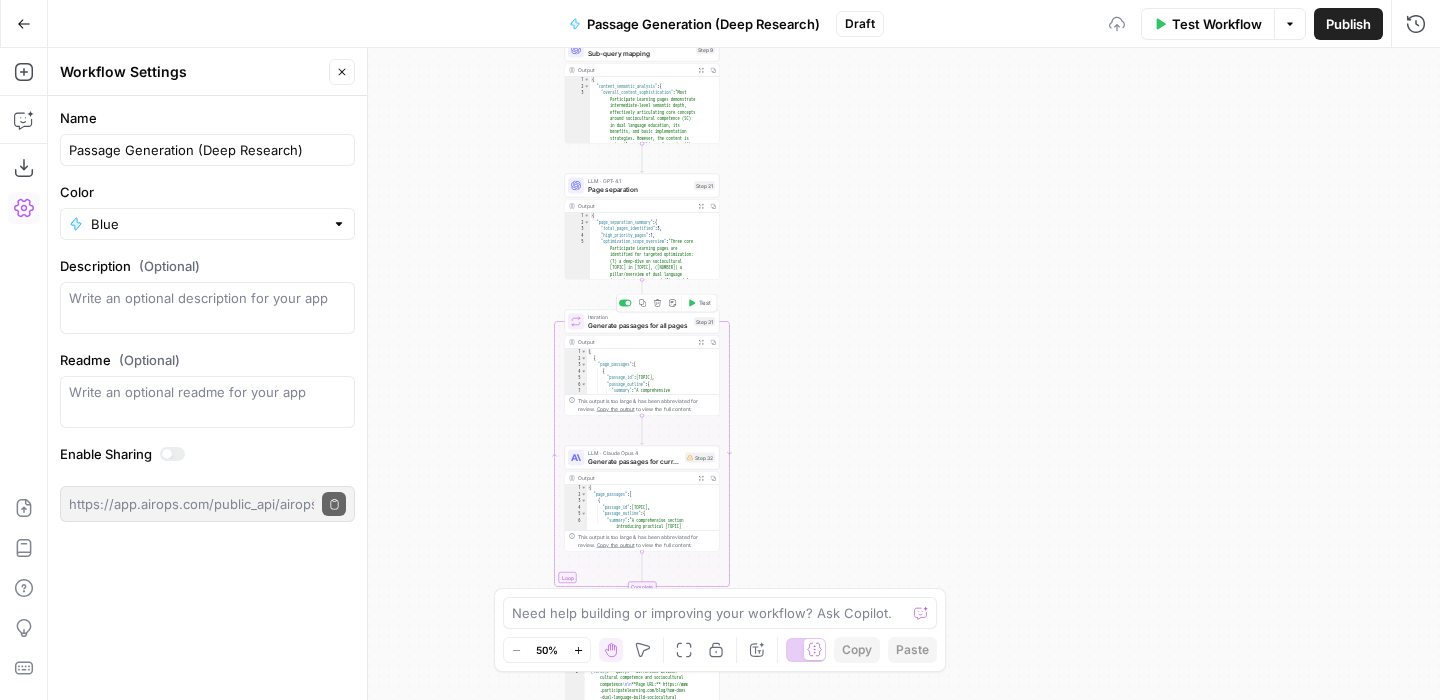 click on "Generate passages for all pages" at bounding box center [639, 325] 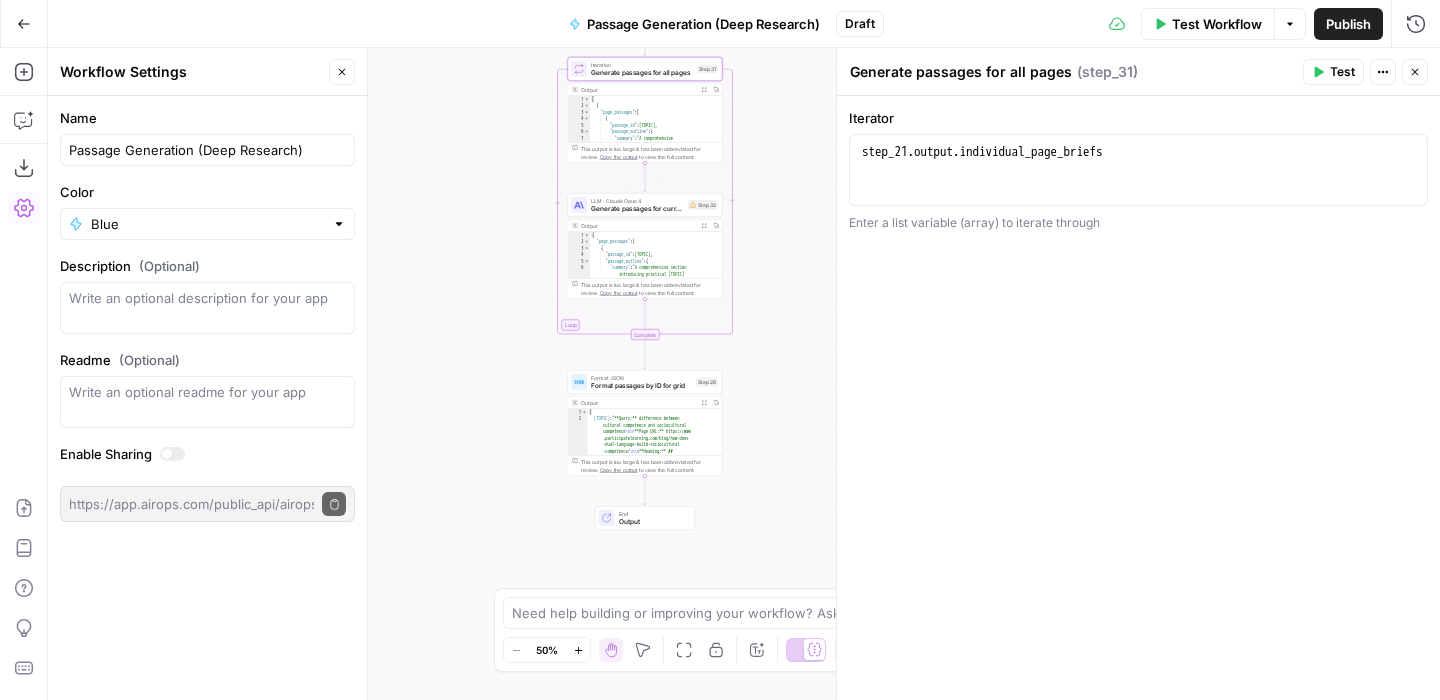 click on "Generate passages for current page" at bounding box center (637, 209) 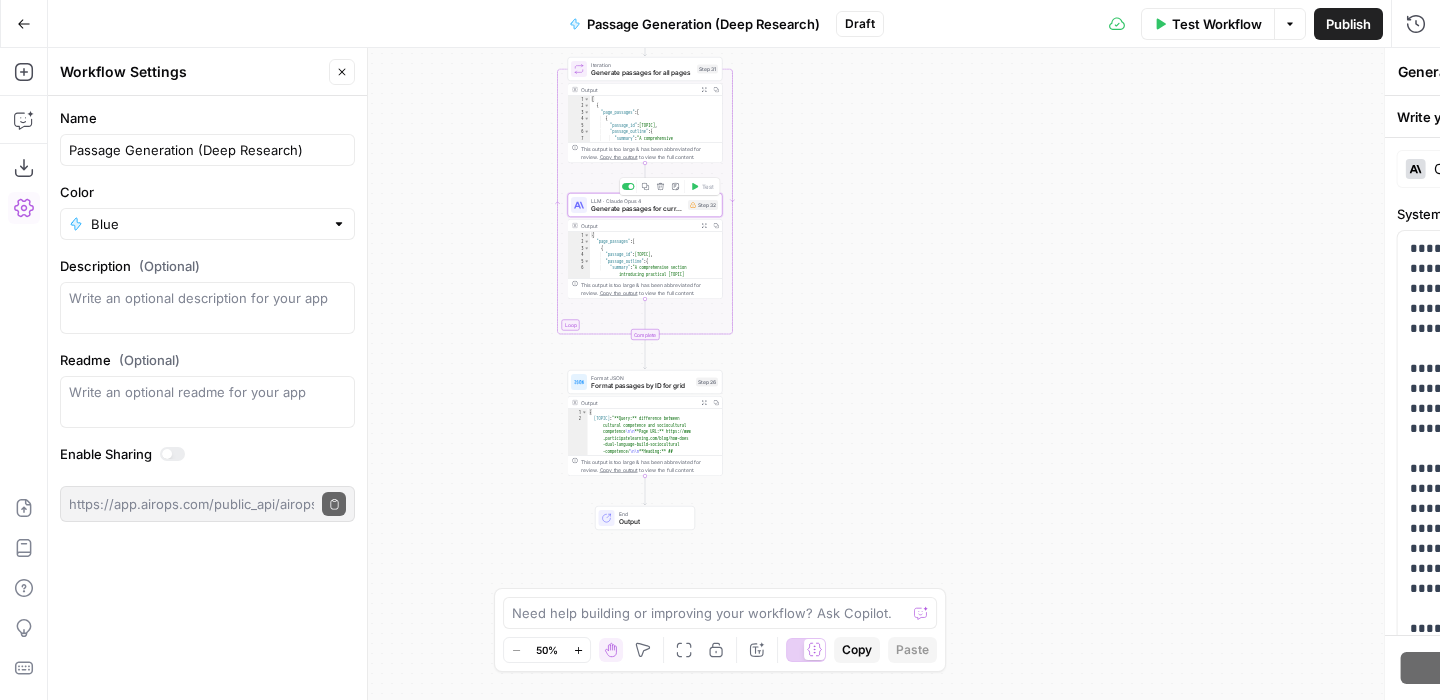type on "Generate passages for current page" 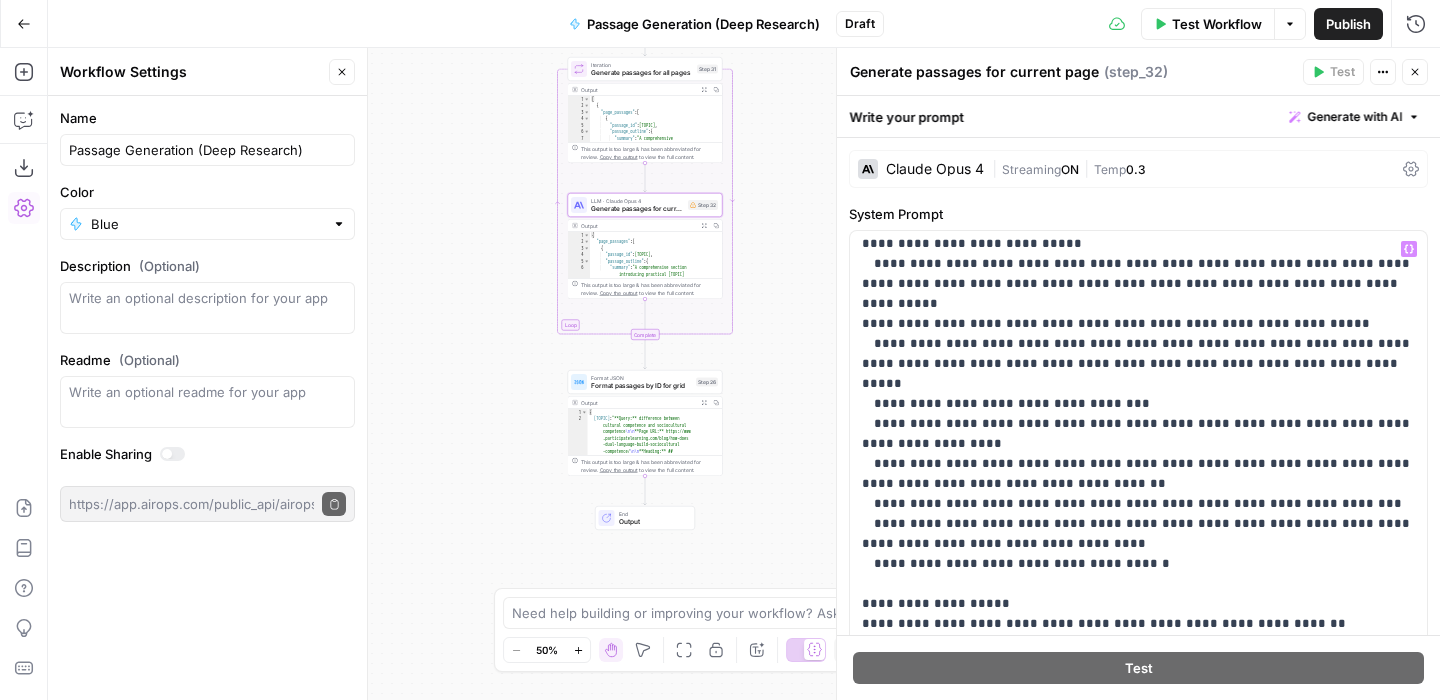 scroll, scrollTop: 881, scrollLeft: 0, axis: vertical 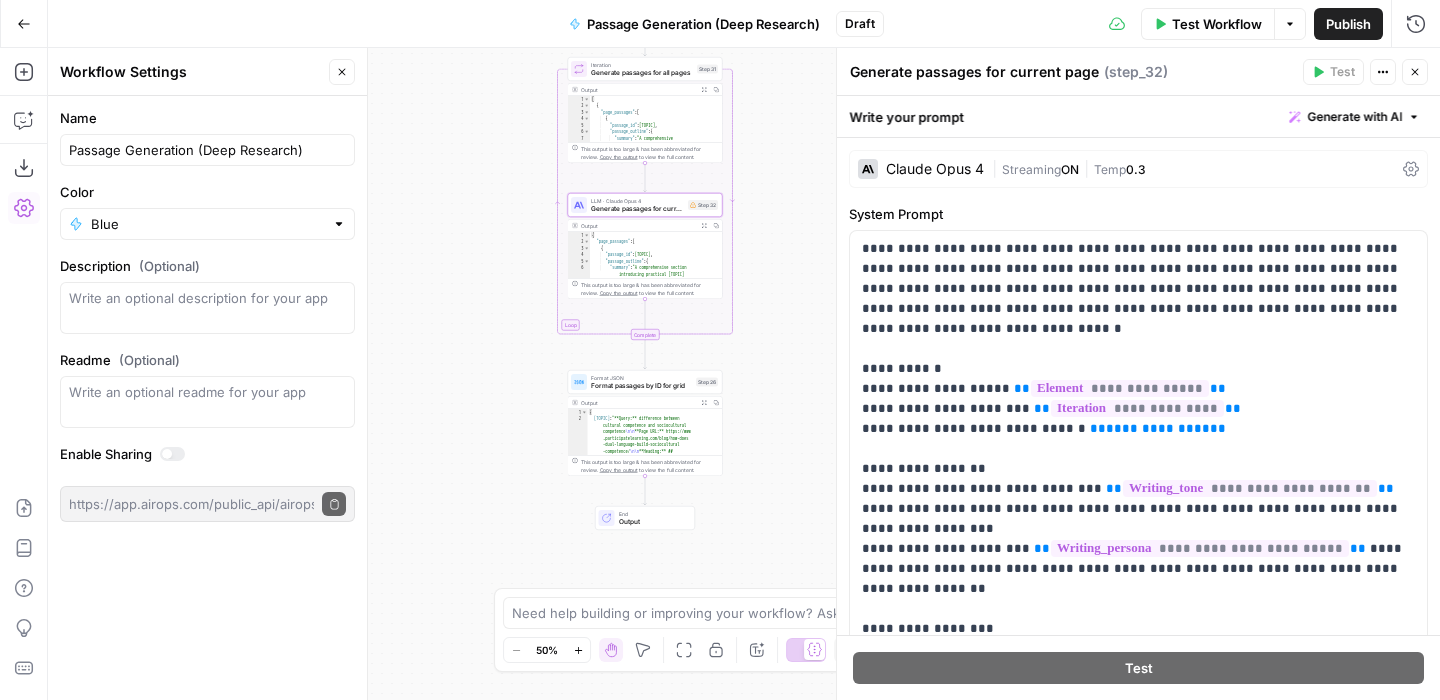 click on "Format passages by ID for grid" at bounding box center [641, 386] 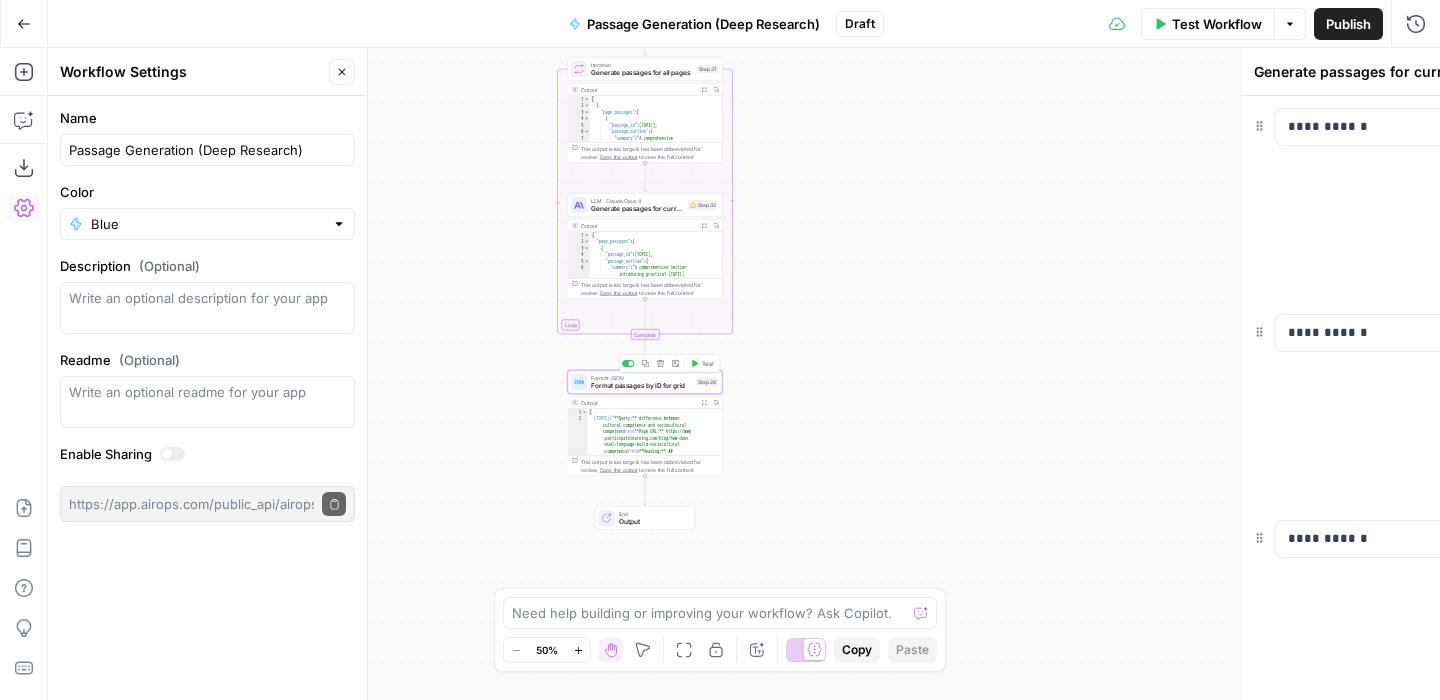 type on "Format passages by ID for grid" 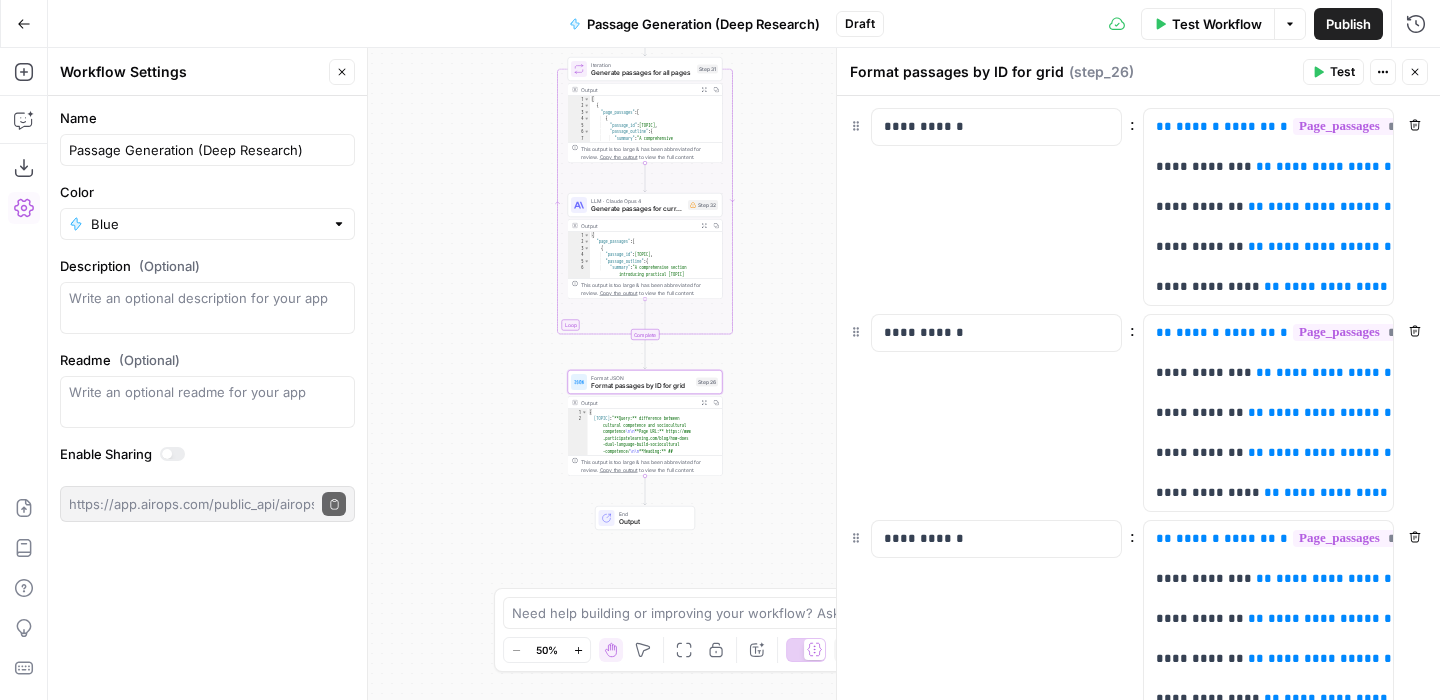 click 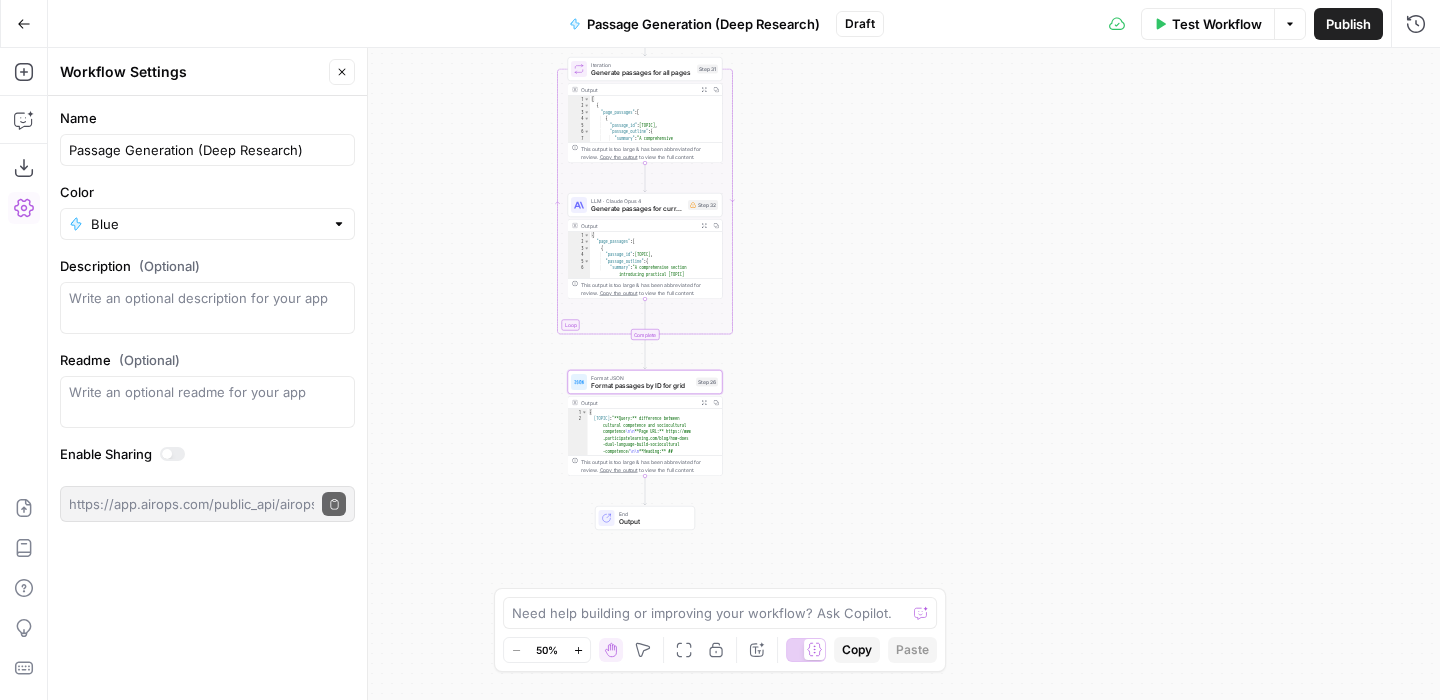 click on "Publish" at bounding box center [1348, 24] 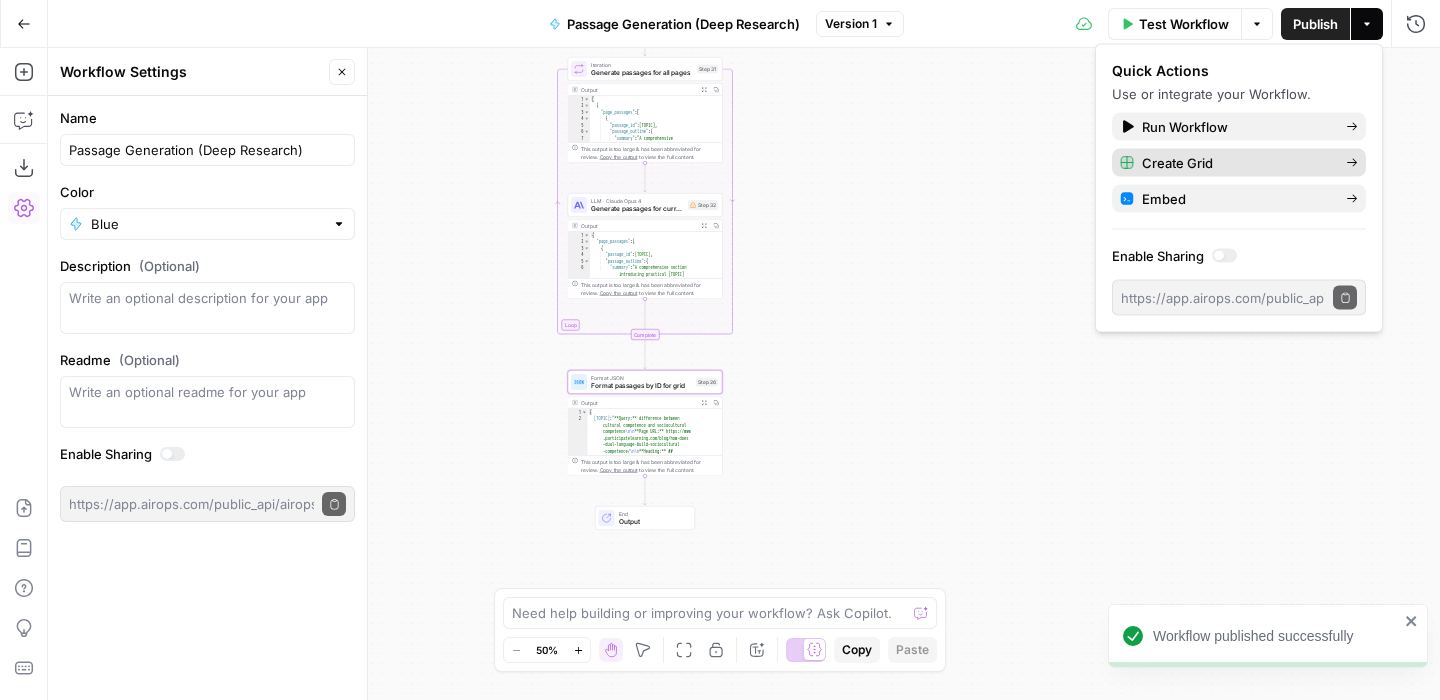 click on "Create Grid" at bounding box center (1236, 163) 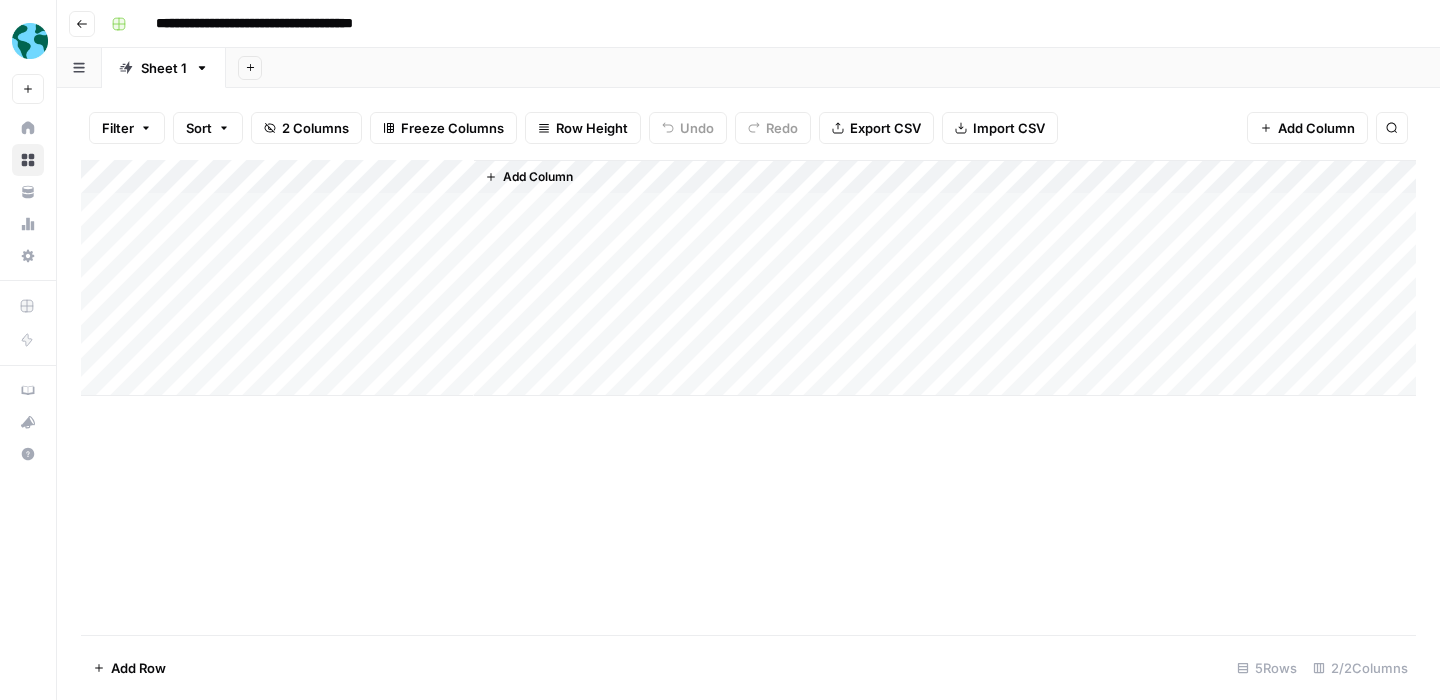 click on "Add Column" at bounding box center (748, 278) 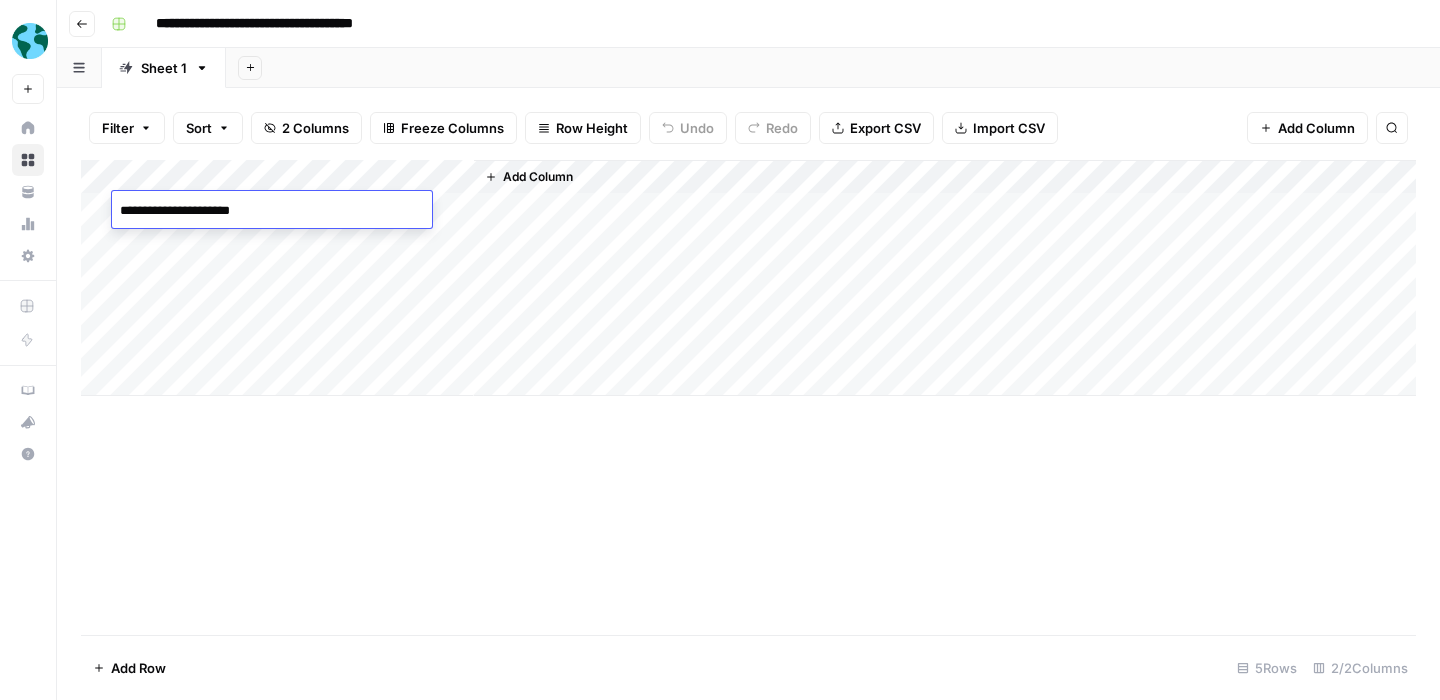 type on "**********" 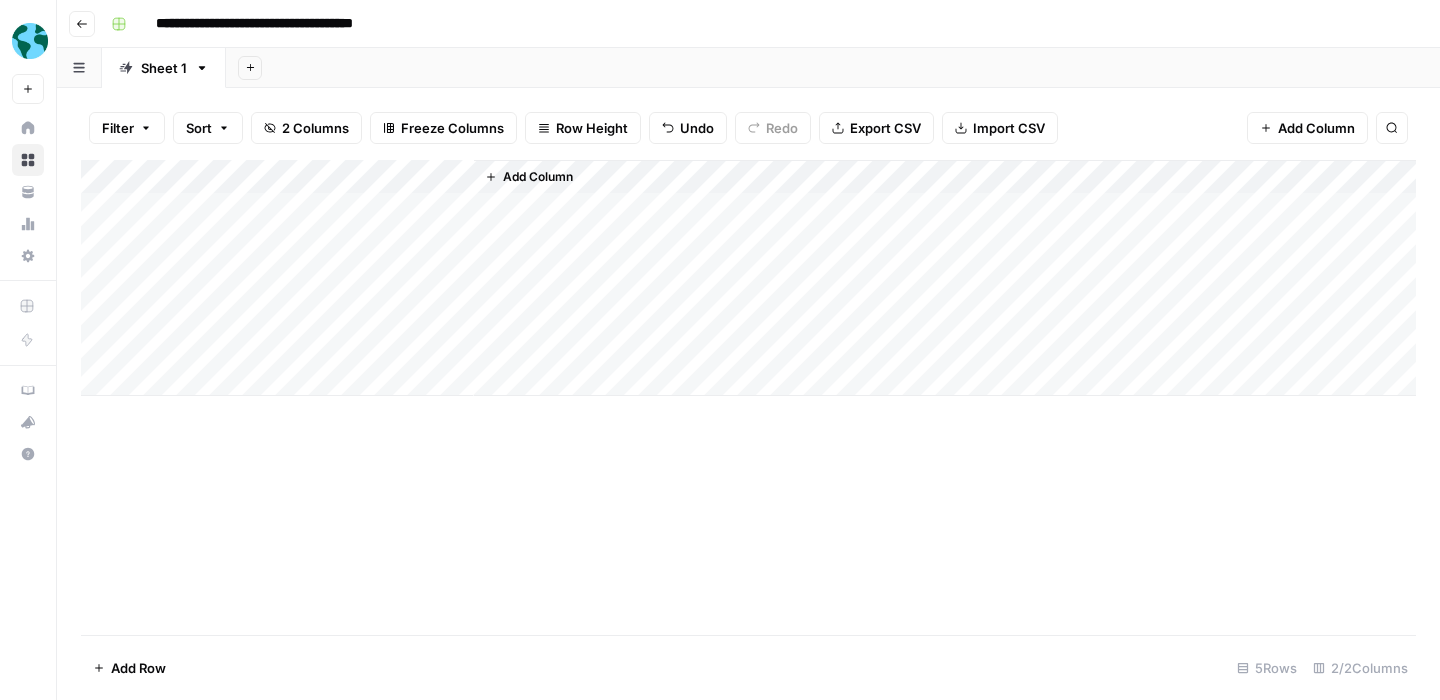 click on "Add Column" at bounding box center [748, 278] 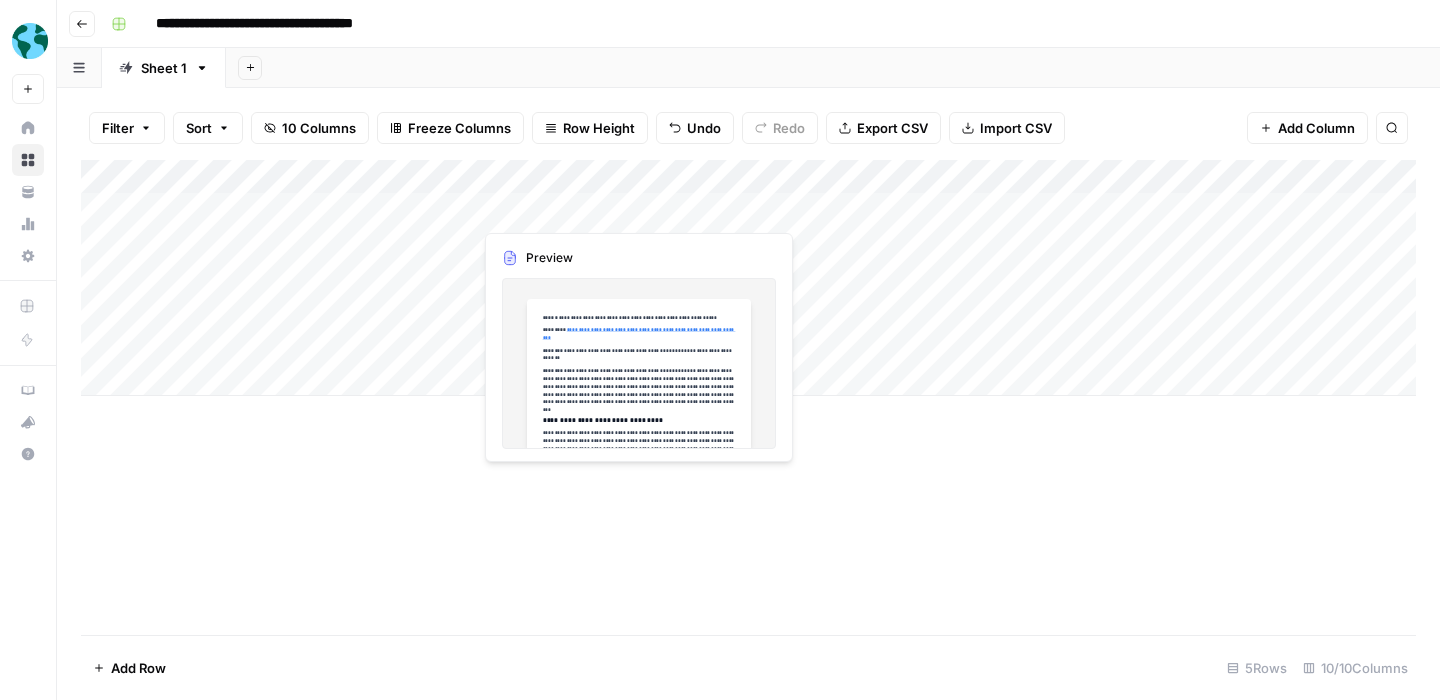 click on "Add Column" at bounding box center (748, 278) 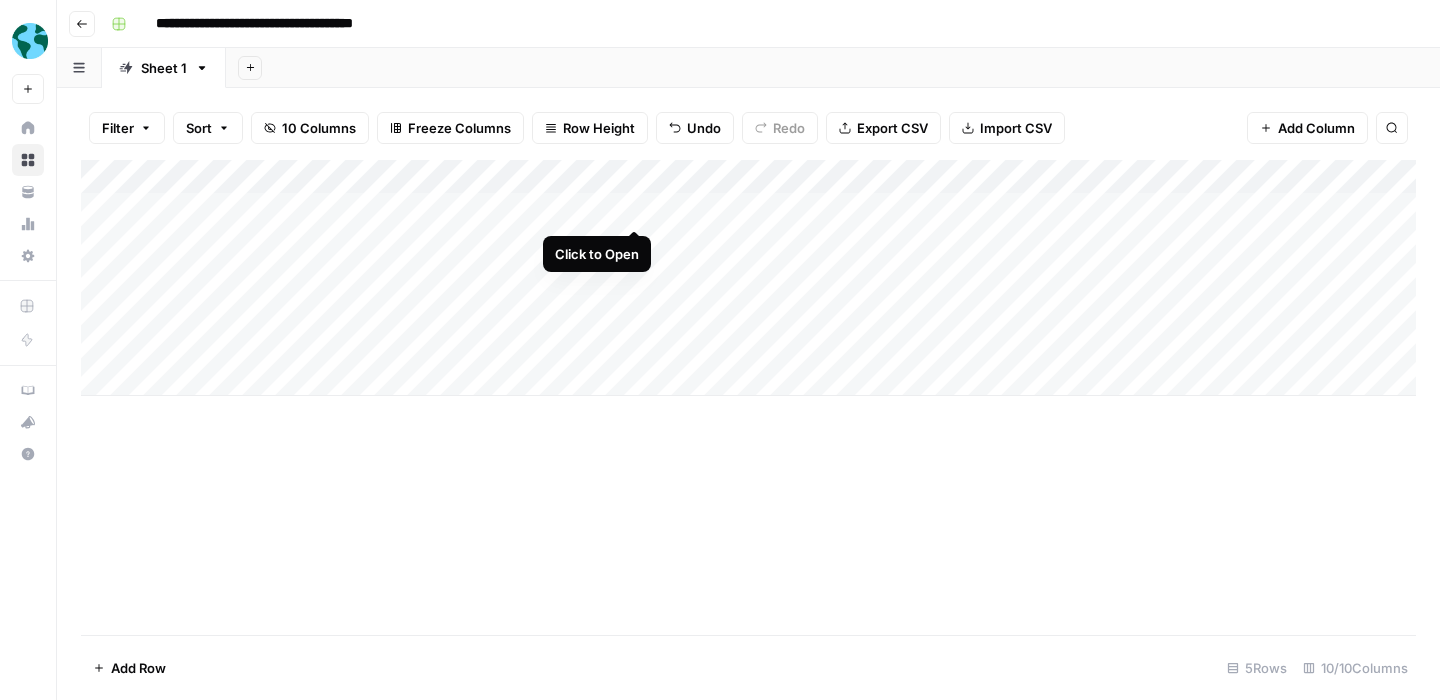 click on "Add Column" at bounding box center [748, 278] 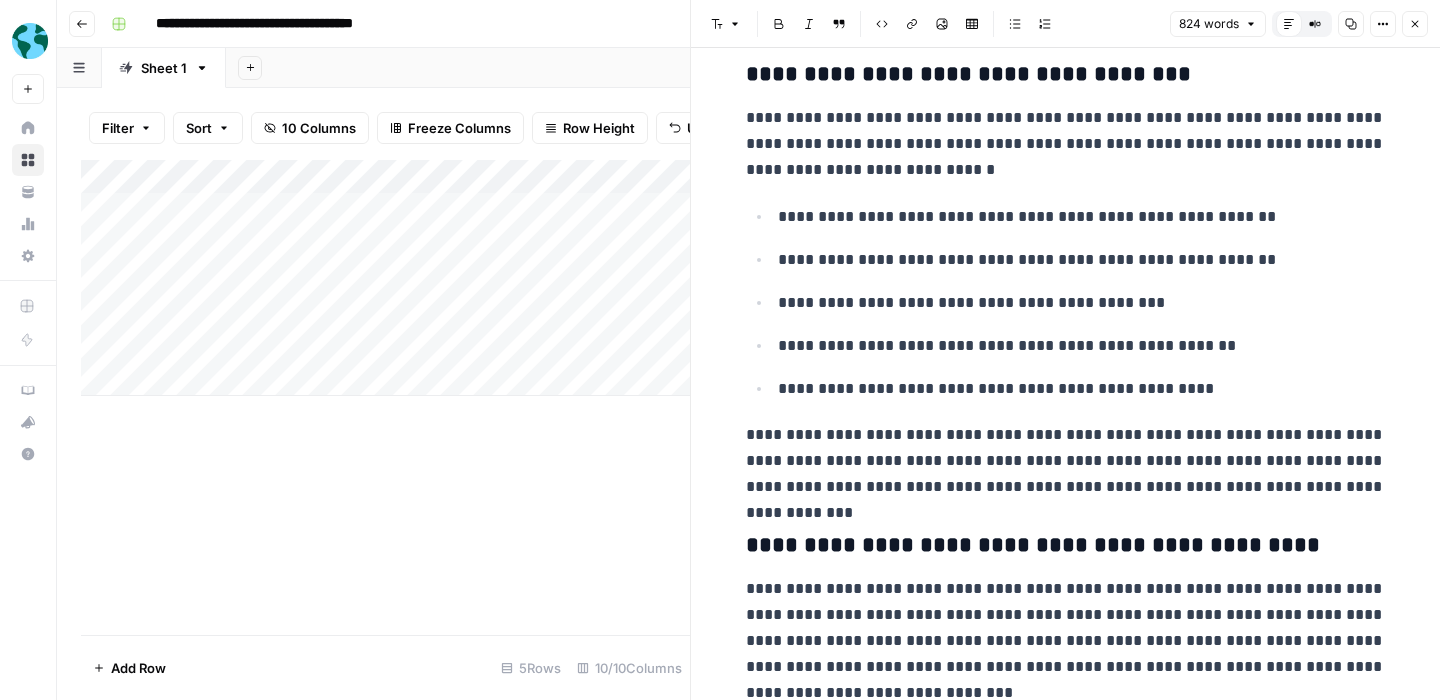 scroll, scrollTop: 1449, scrollLeft: 0, axis: vertical 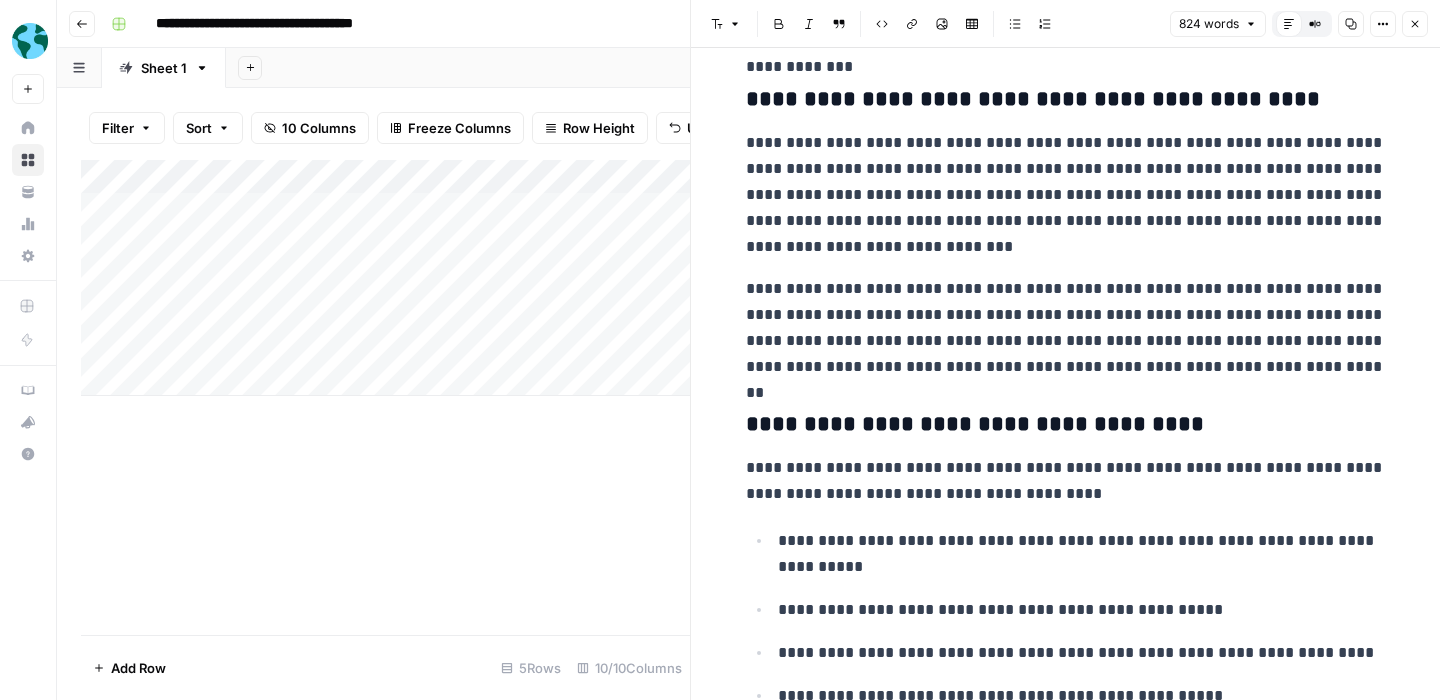 click 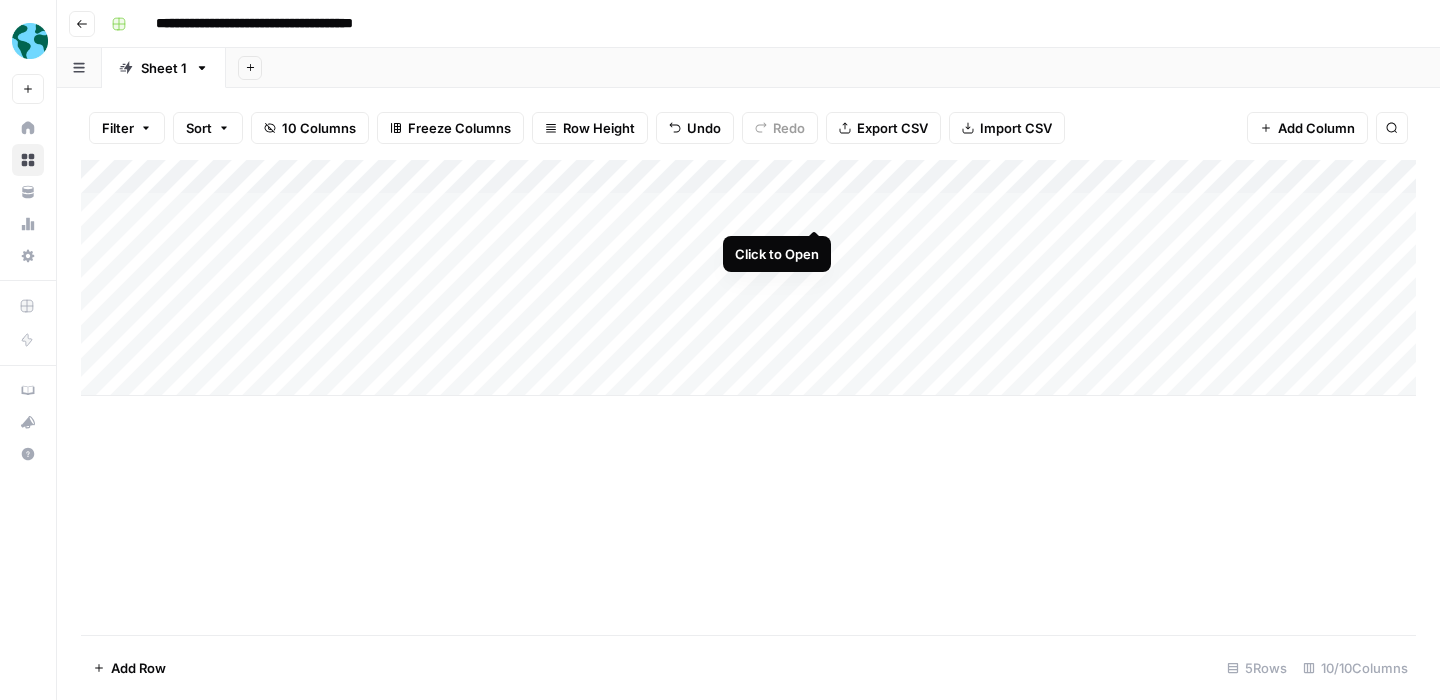 click on "Add Column" at bounding box center (748, 278) 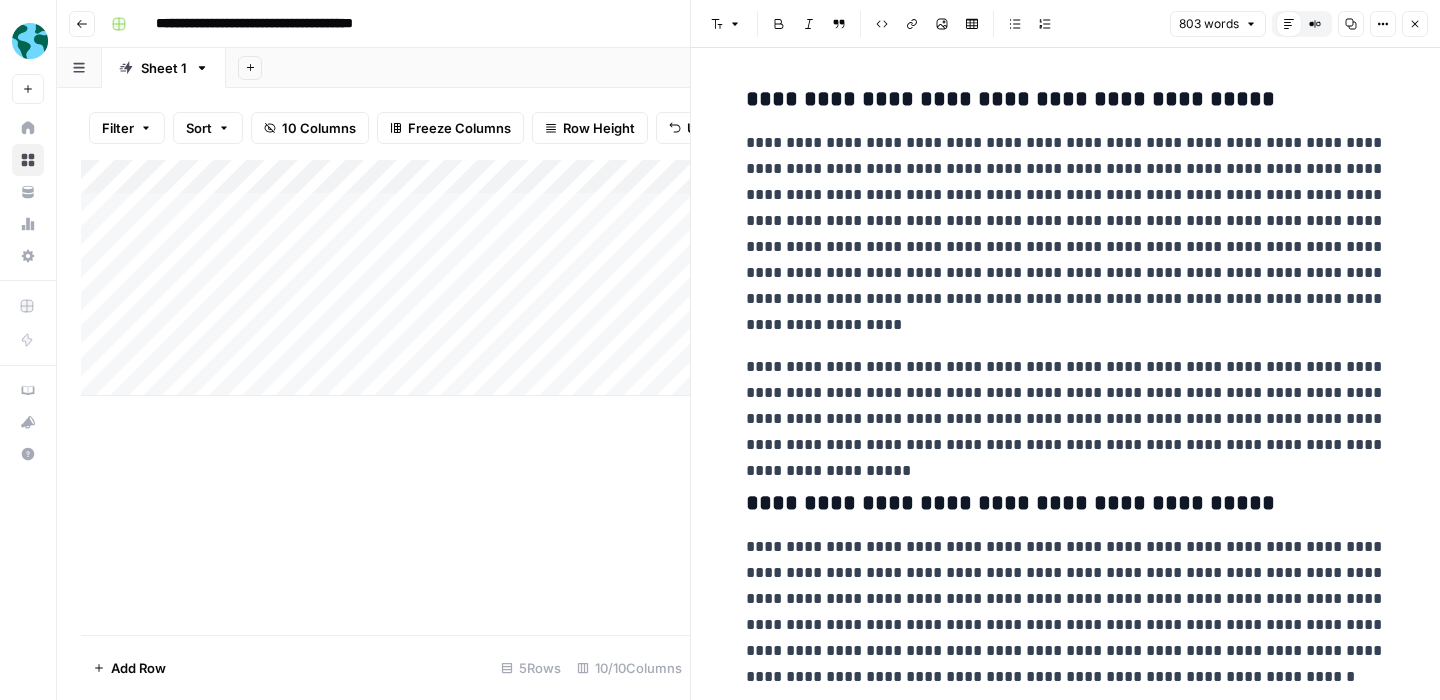 scroll, scrollTop: 761, scrollLeft: 0, axis: vertical 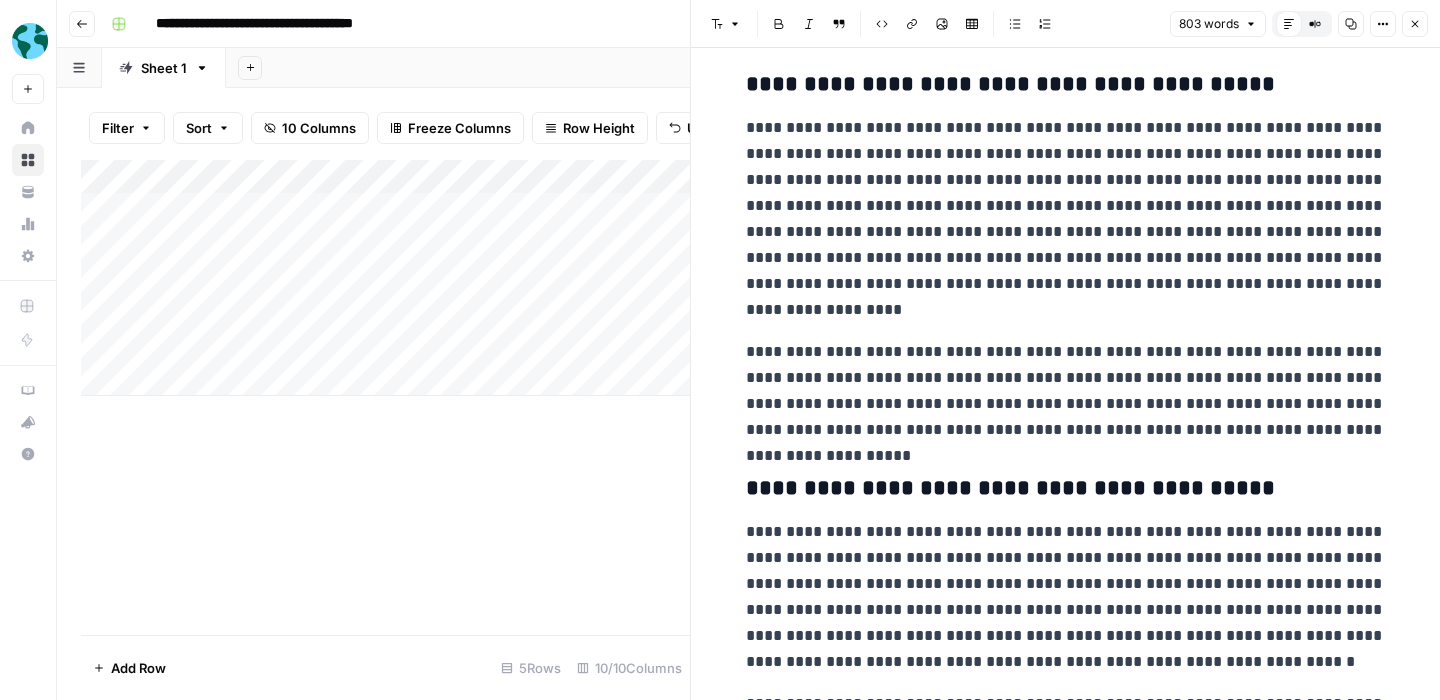 click 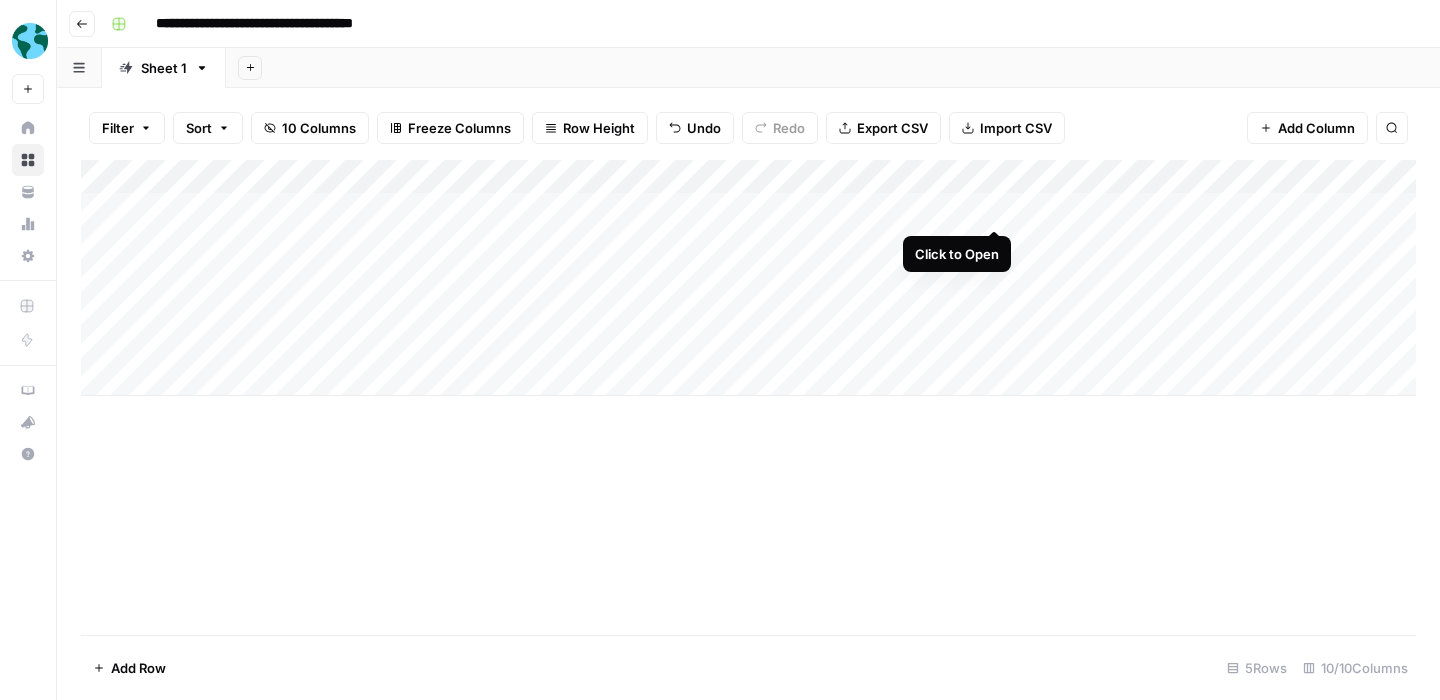 click on "Add Column" at bounding box center [748, 278] 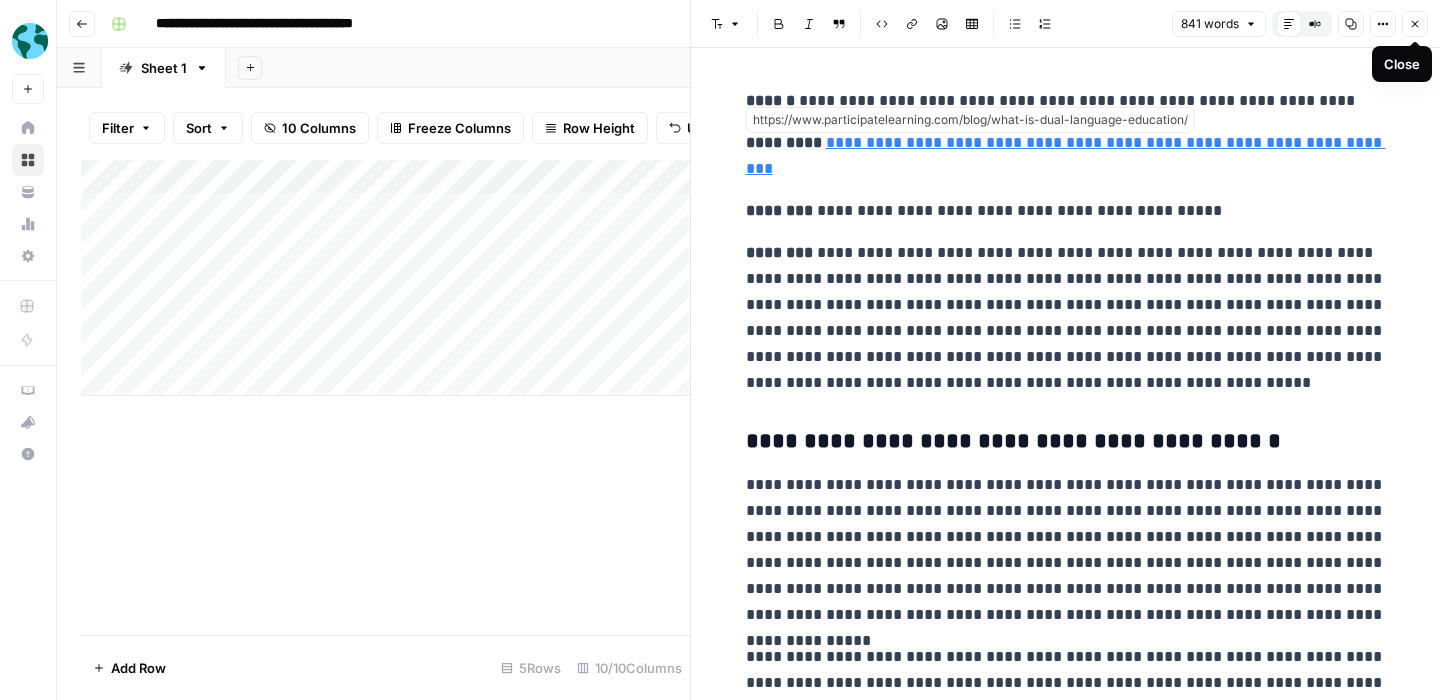 click 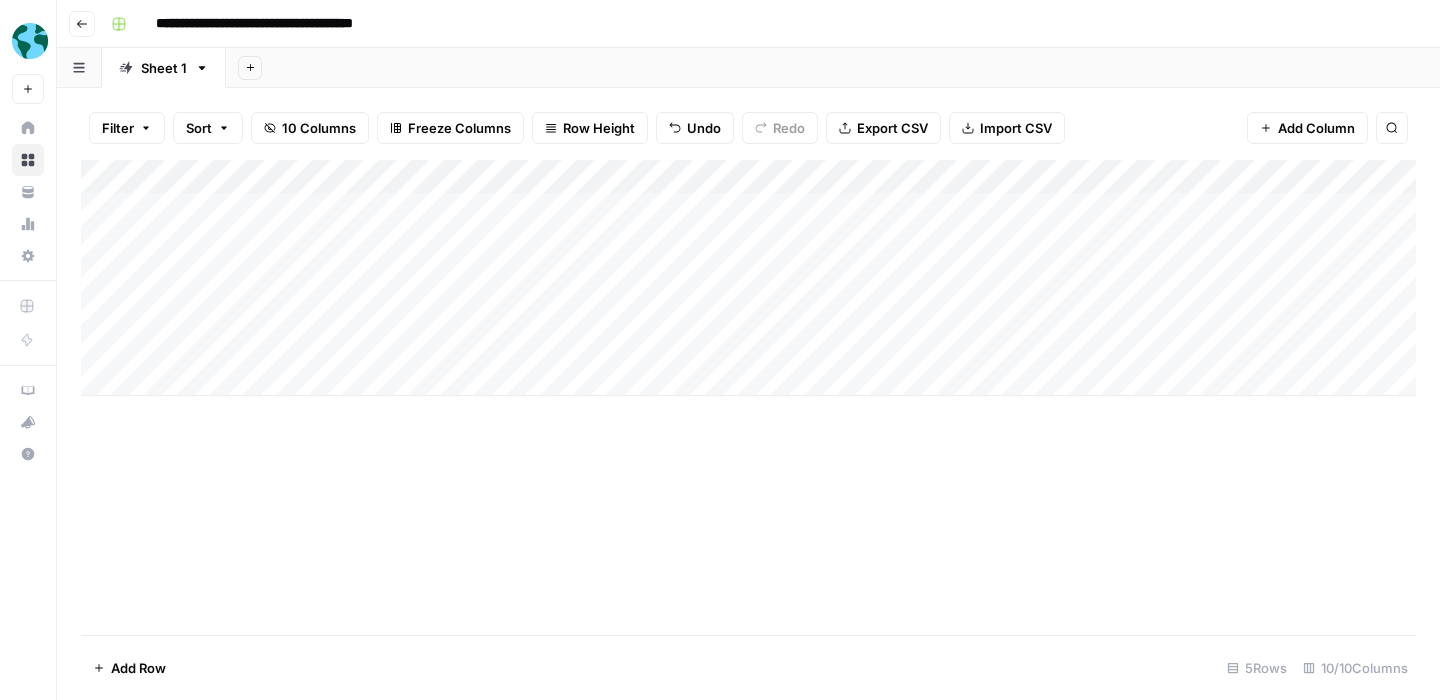 click on "**********" at bounding box center (761, 24) 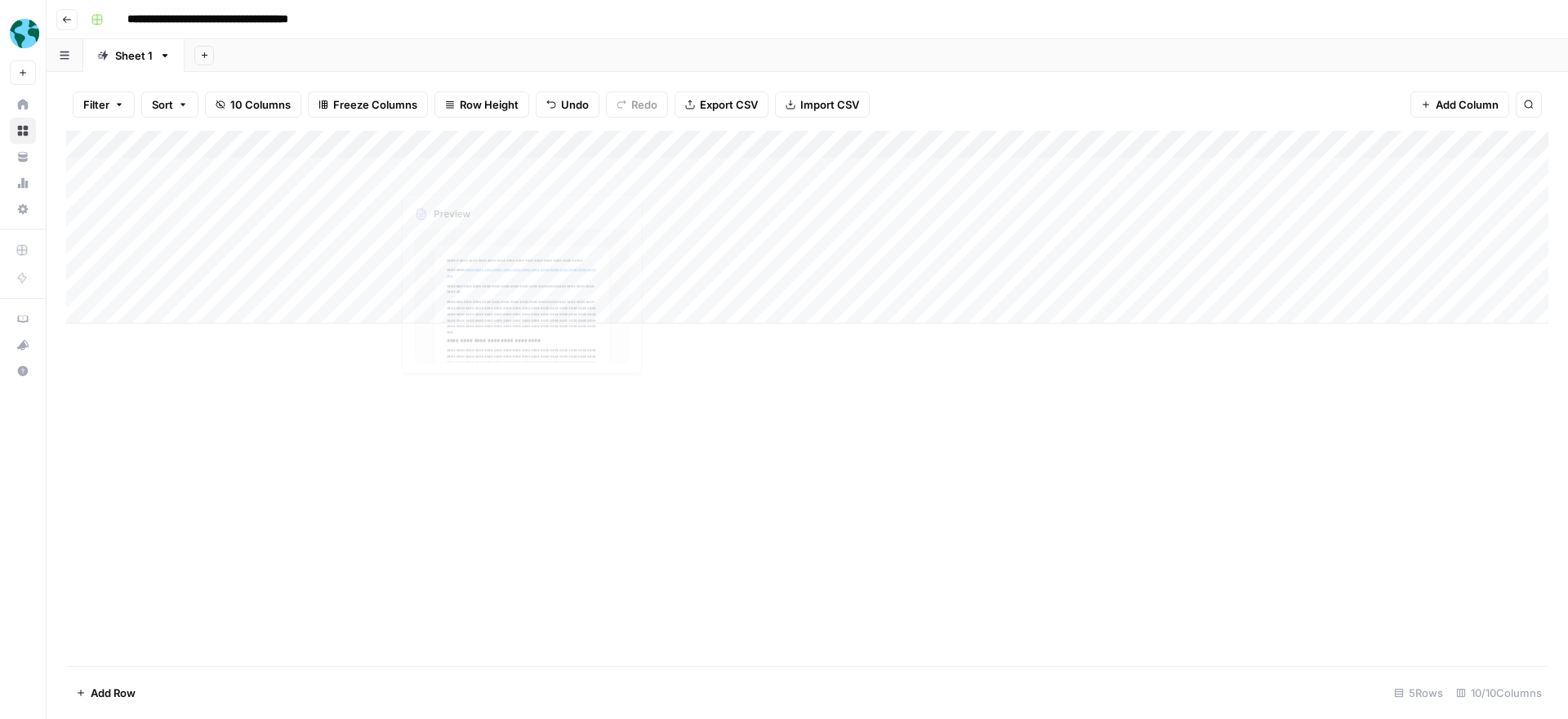 scroll, scrollTop: 0, scrollLeft: 0, axis: both 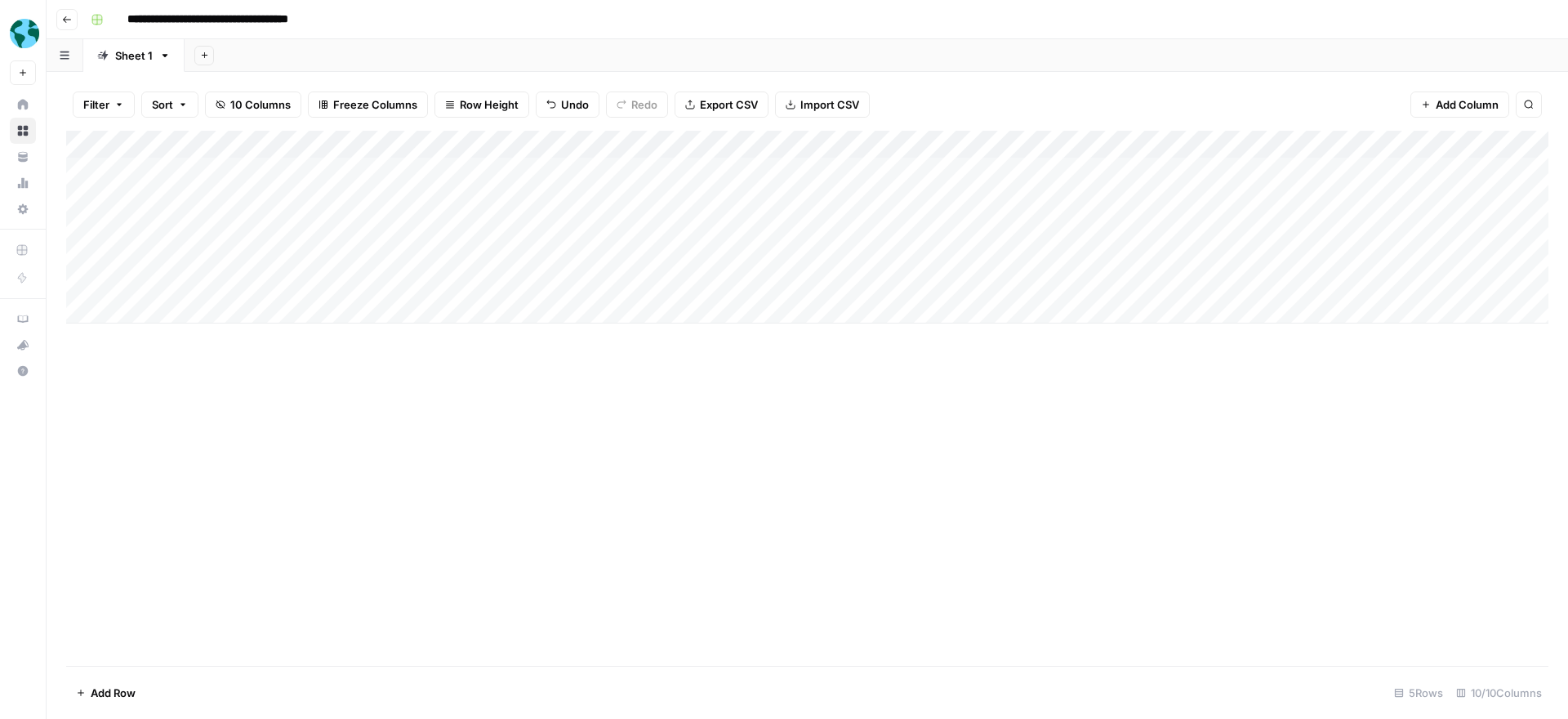 drag, startPoint x: 151, startPoint y: 202, endPoint x: 160, endPoint y: 201, distance: 9.055385 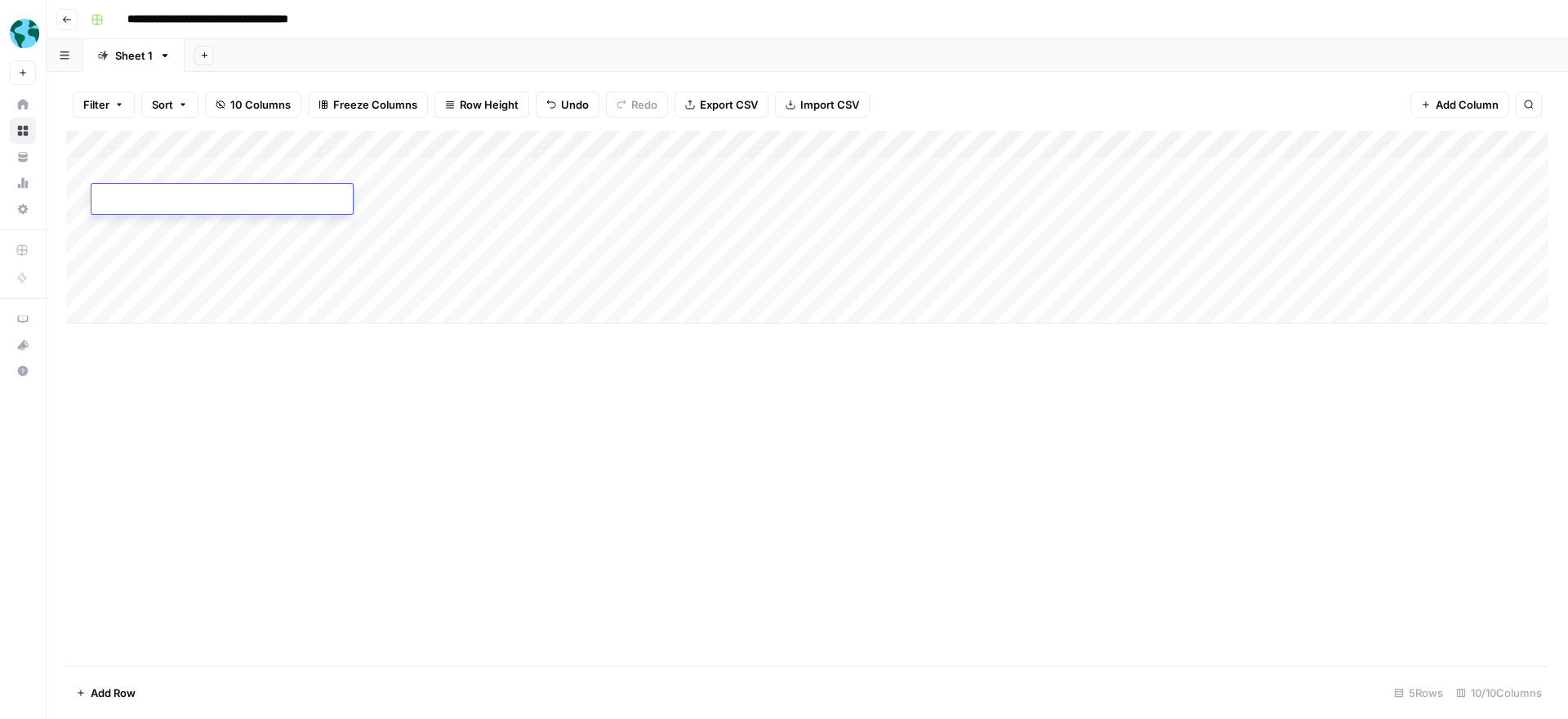 type on "**********" 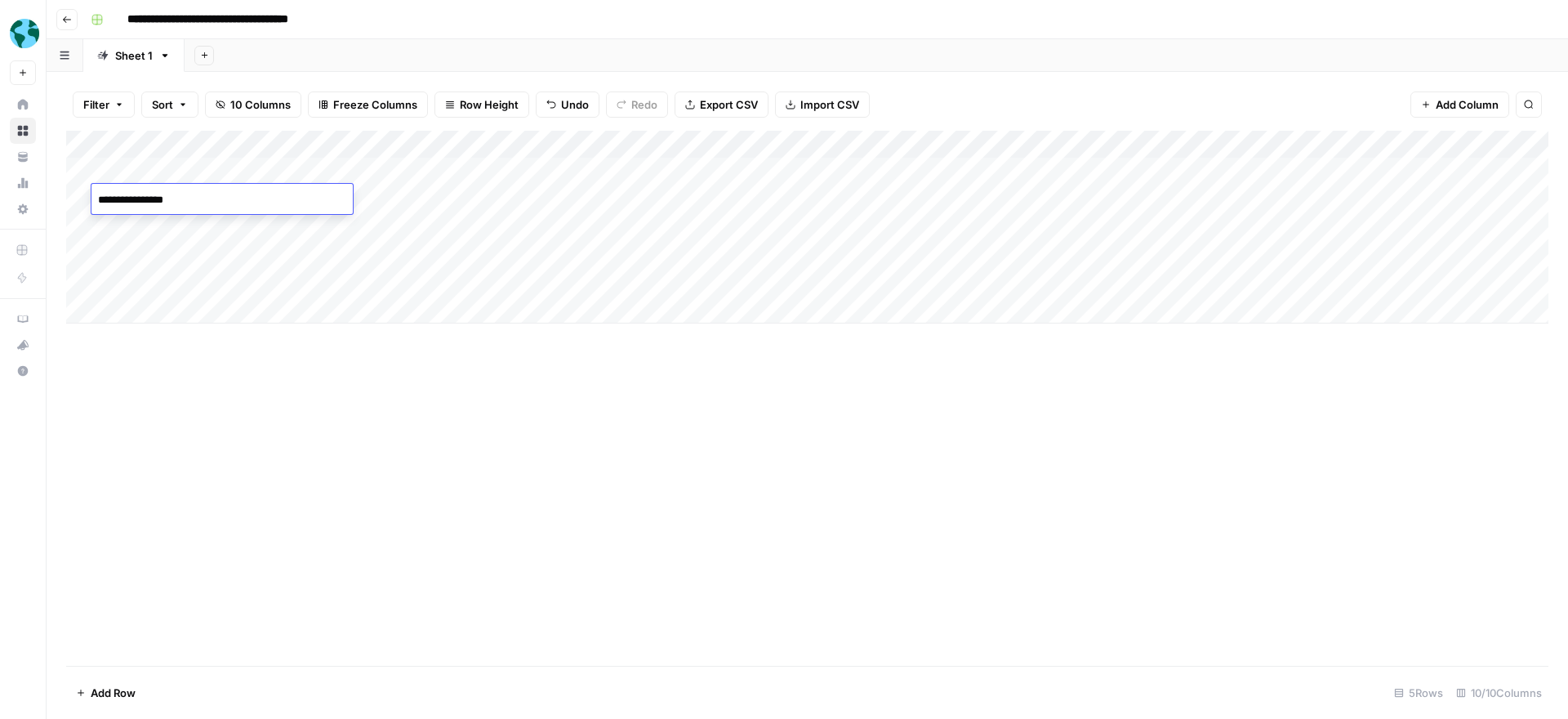 click on "Add Column" at bounding box center (807, 398) 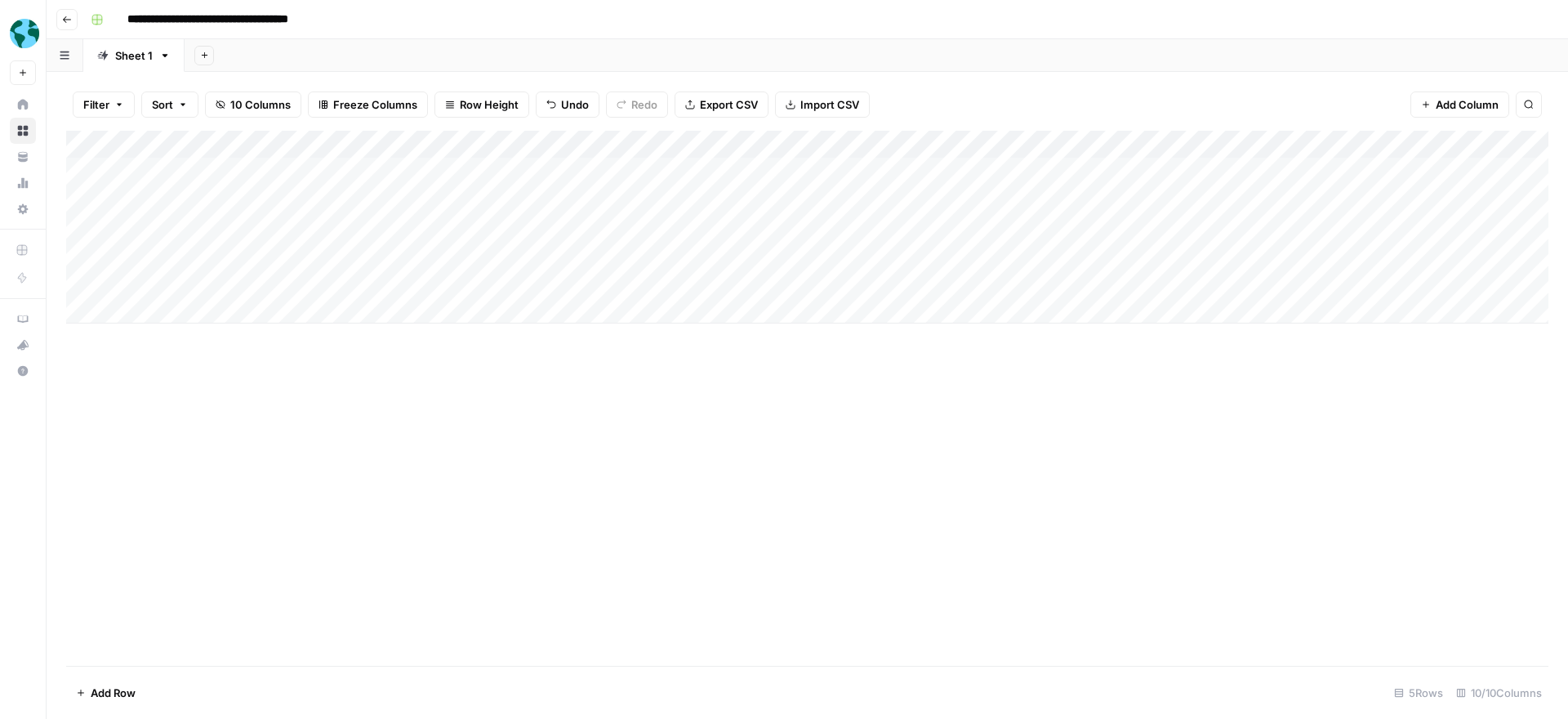 click on "Add Column" at bounding box center [807, 227] 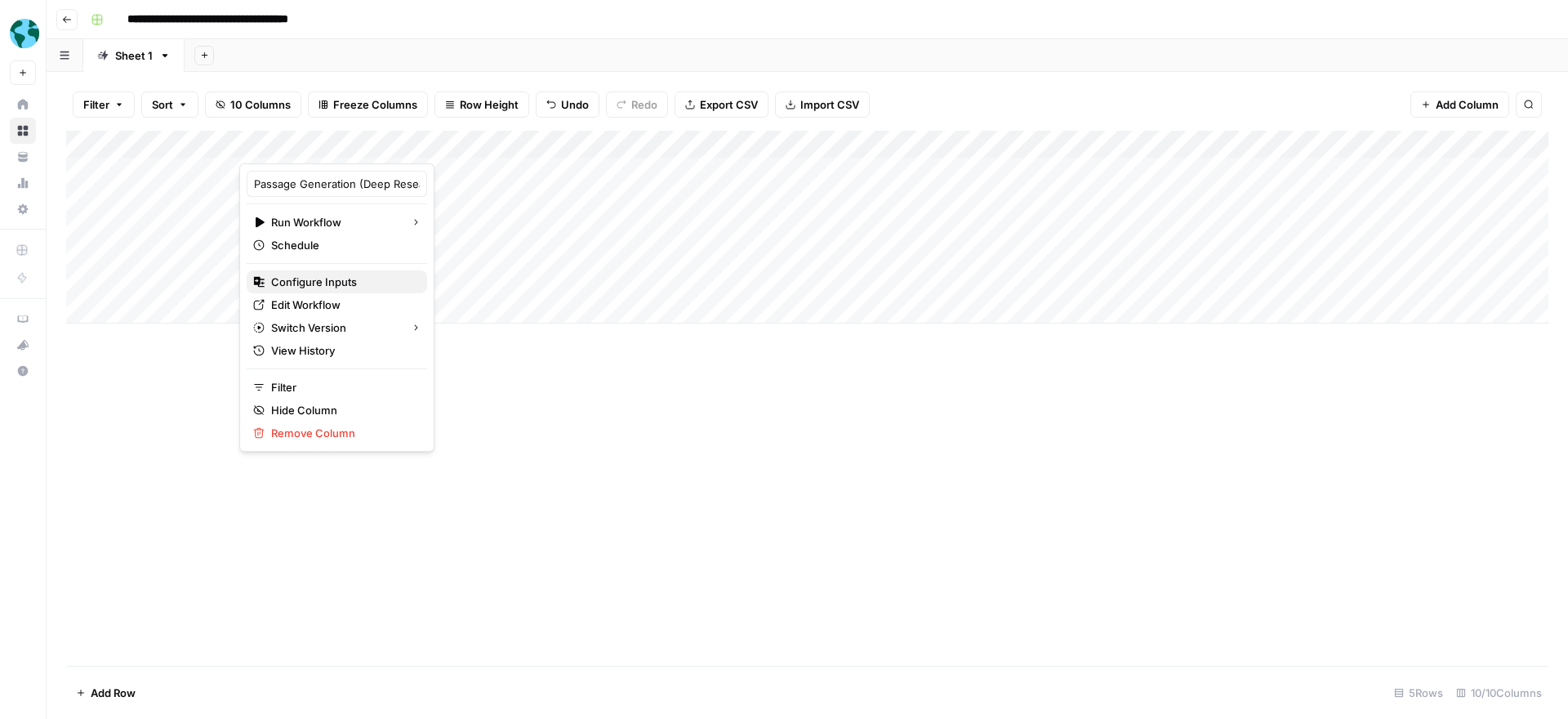 click on "Configure Inputs" at bounding box center [342, 282] 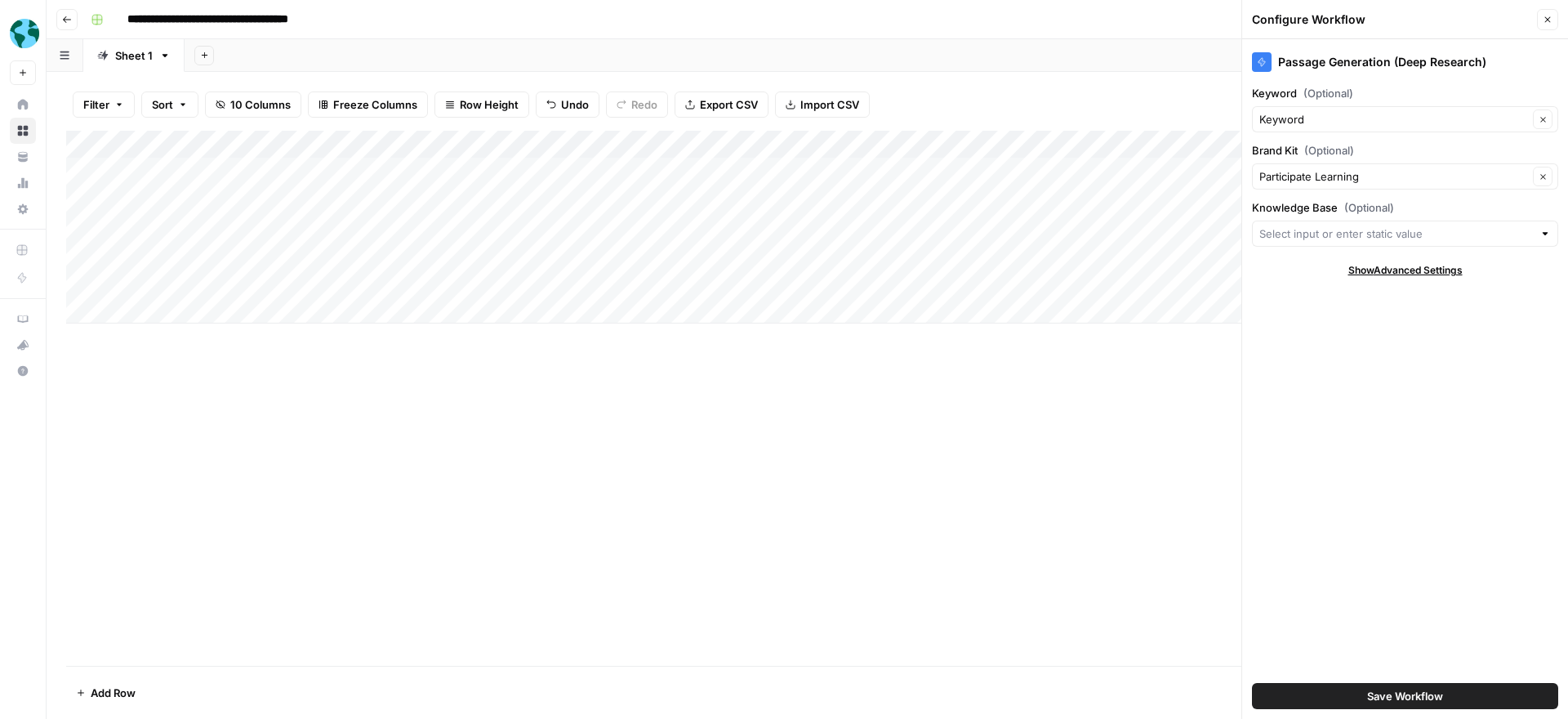 click at bounding box center [1405, 234] 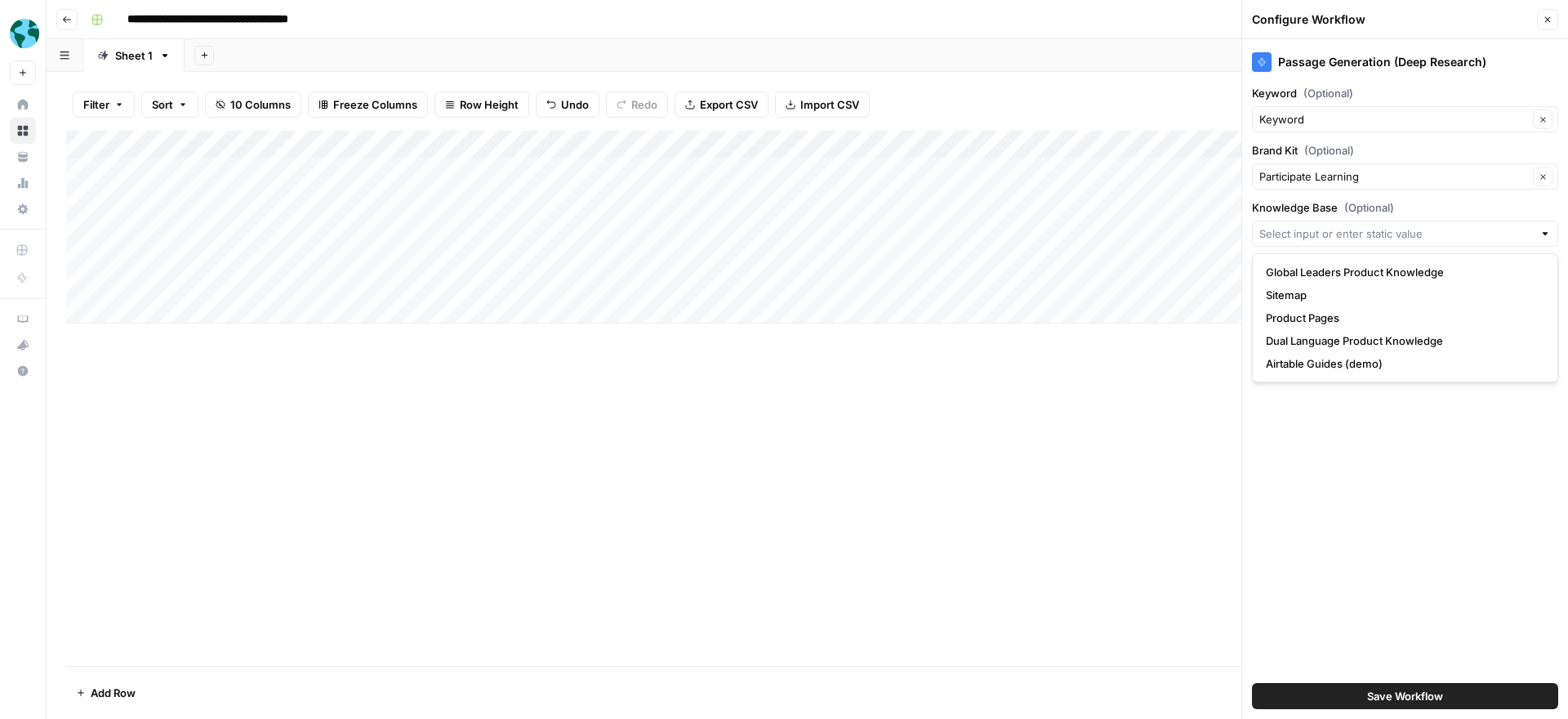 click on "Passage Generation (Deep Research) Keyword   (Optional) Keyword Clear Brand Kit   (Optional) Participate Learning Clear Knowledge Base   (Optional) Show  Advanced Settings Save Workflow" at bounding box center [1405, 379] 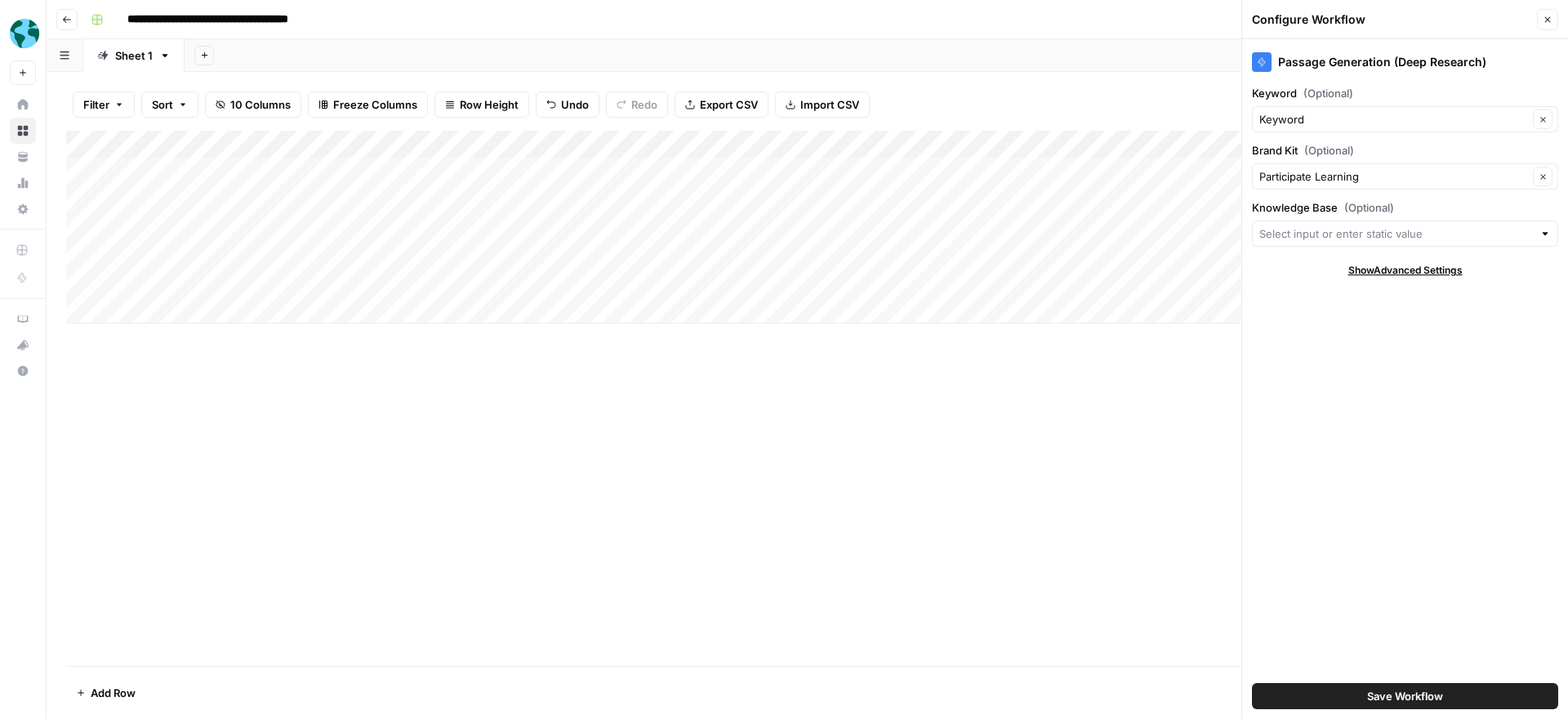 click on "Add Column" at bounding box center [807, 227] 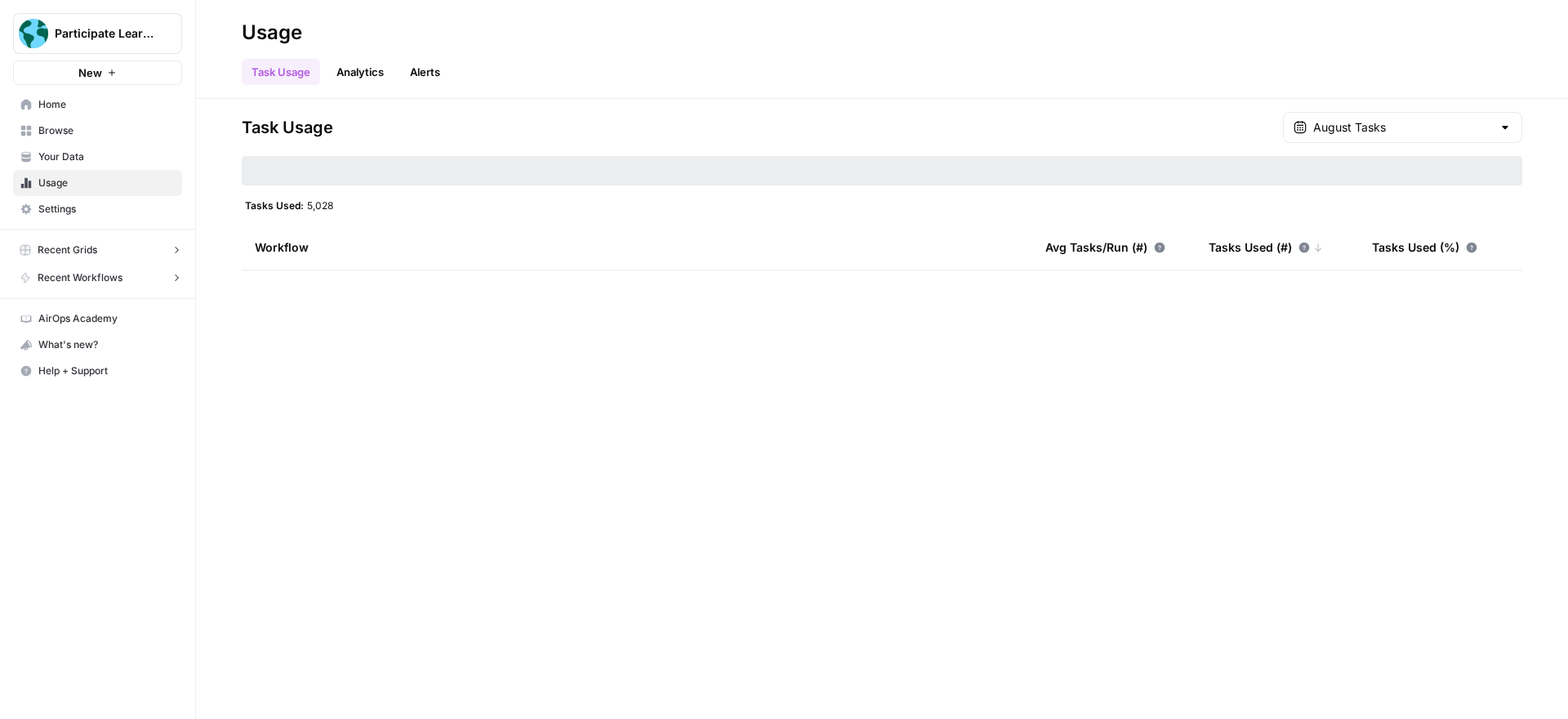 scroll, scrollTop: 0, scrollLeft: 0, axis: both 